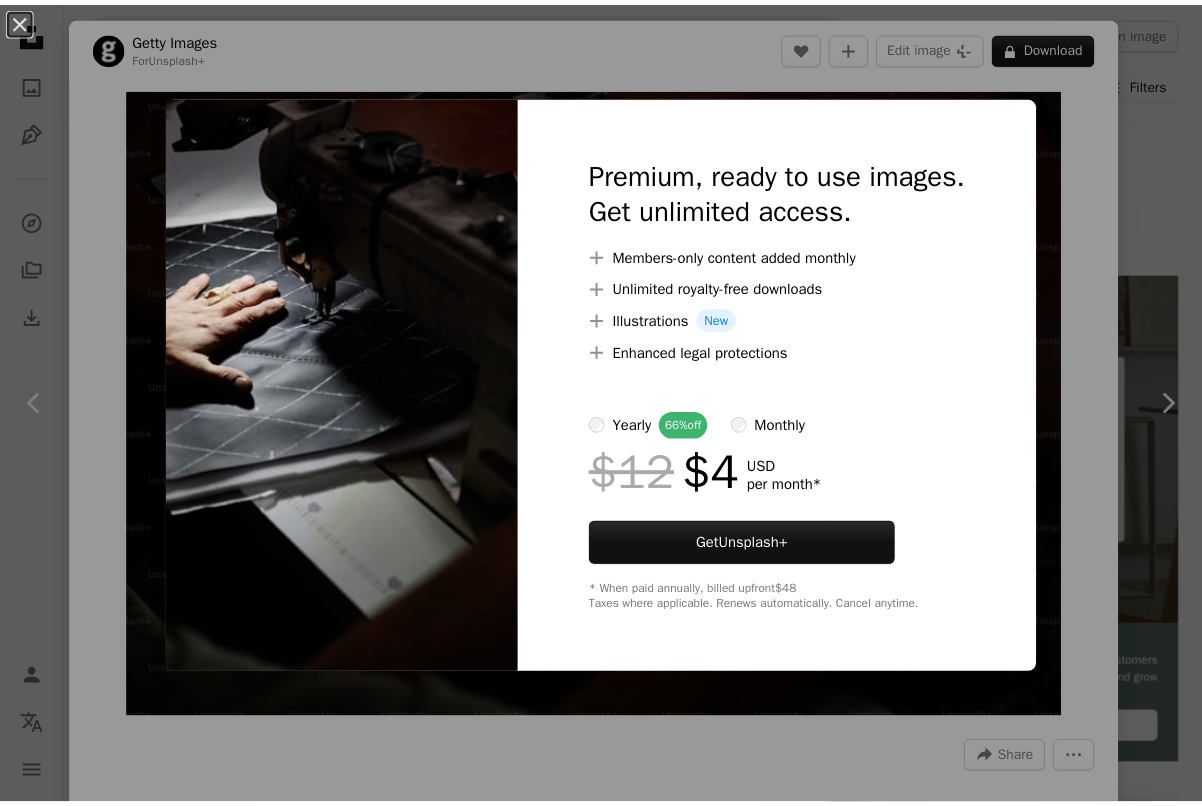 scroll, scrollTop: 3363, scrollLeft: 0, axis: vertical 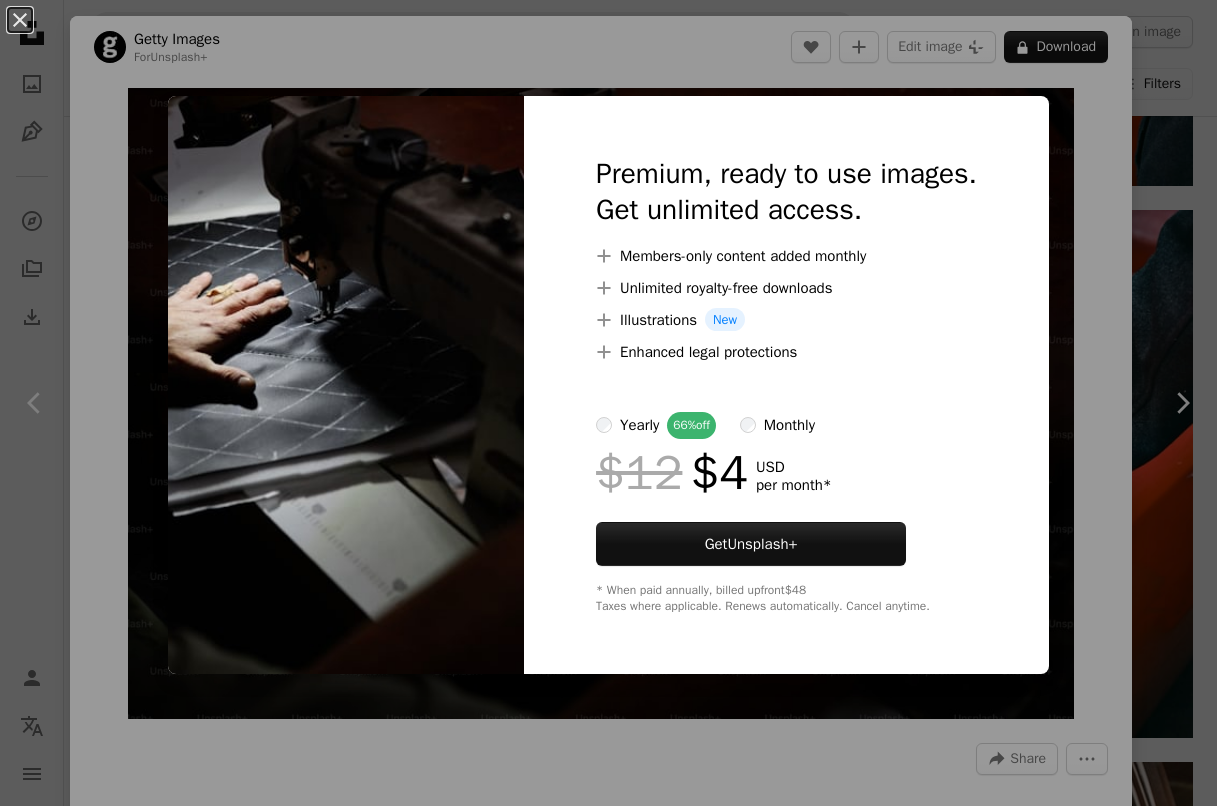 click at bounding box center [346, 385] 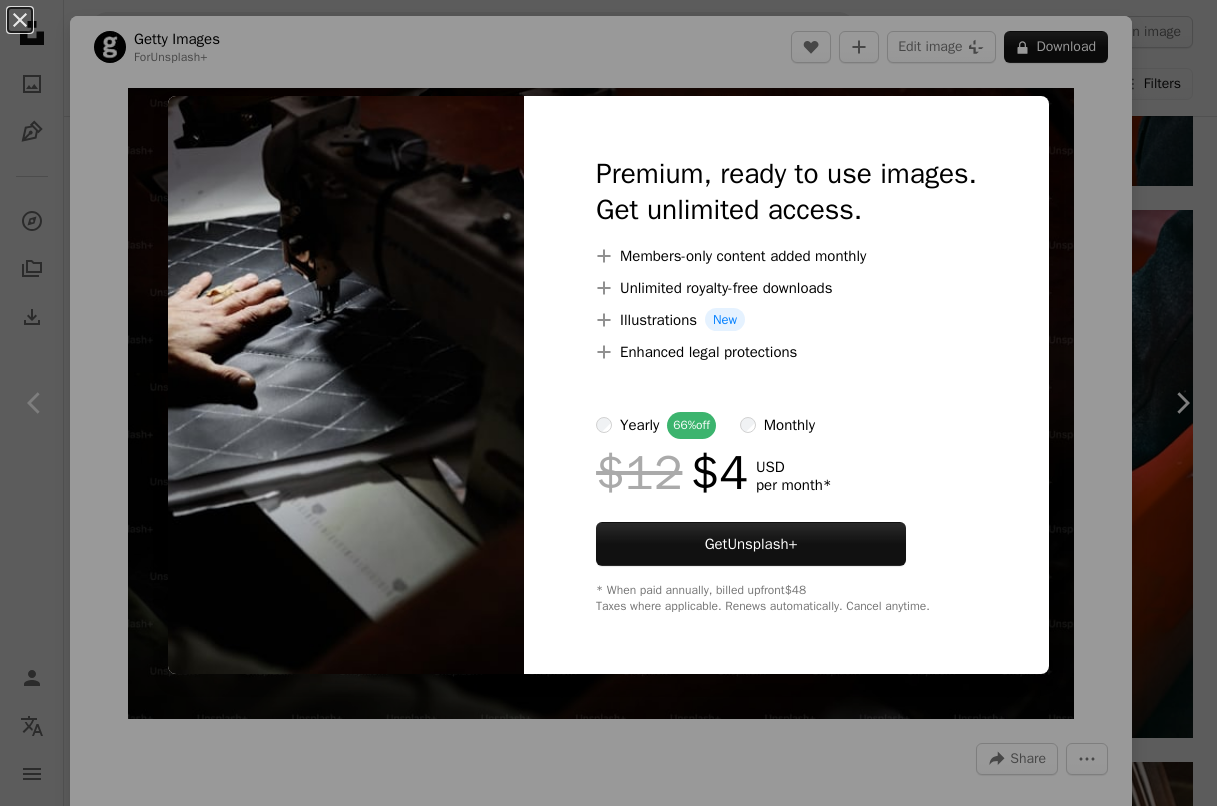 click on "An X shape Premium, ready to use images. Get unlimited access. A plus sign Members-only content added monthly A plus sign Unlimited royalty-free downloads A plus sign Illustrations  New A plus sign Enhanced legal protections yearly 66%  off monthly $12   $4 USD per month * Get  Unsplash+ * When paid annually, billed upfront  $48 Taxes where applicable. Renews automatically. Cancel anytime." at bounding box center (608, 403) 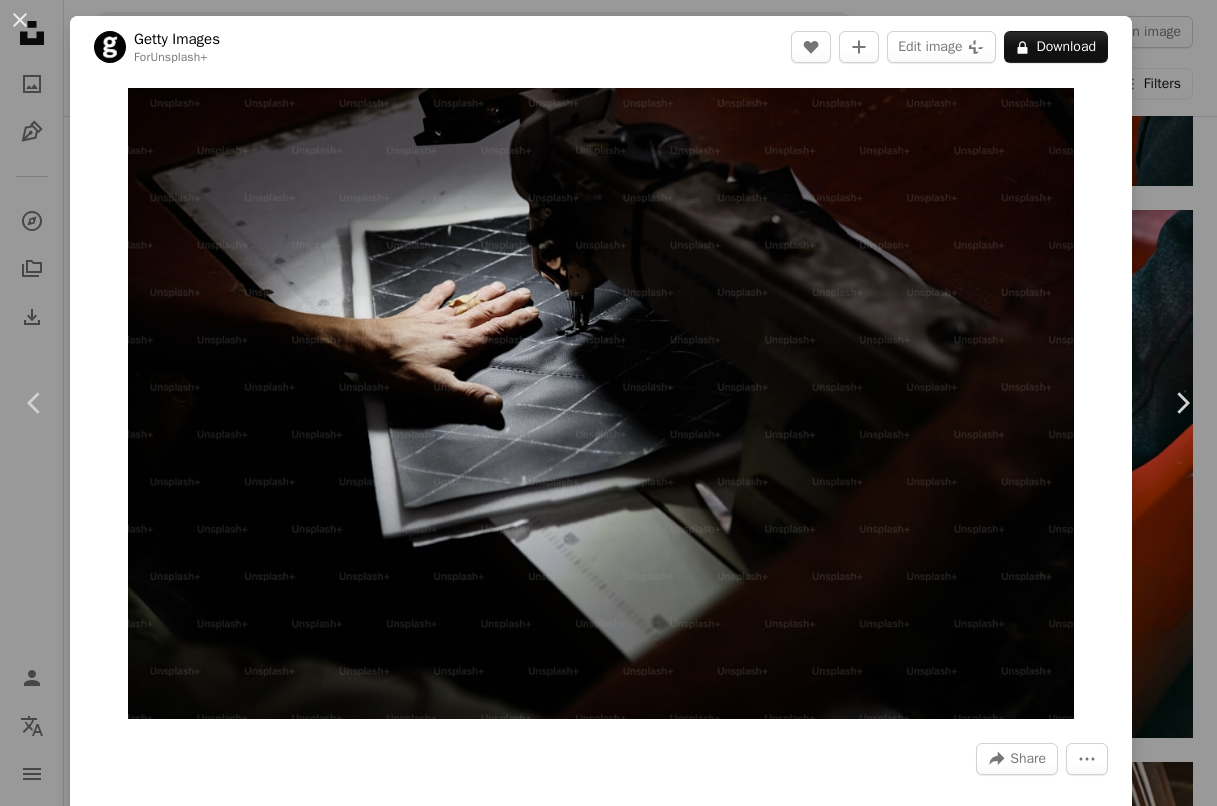 click on "An X shape" at bounding box center (20, 20) 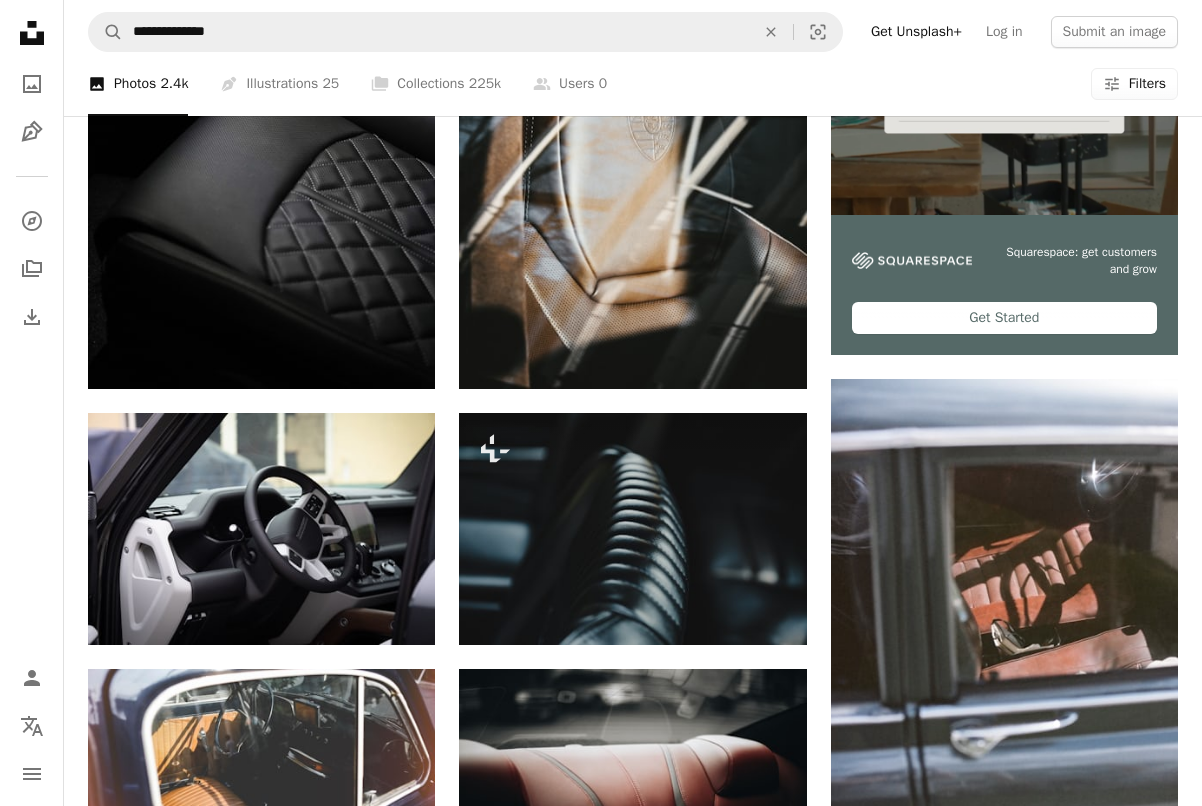 scroll, scrollTop: 0, scrollLeft: 0, axis: both 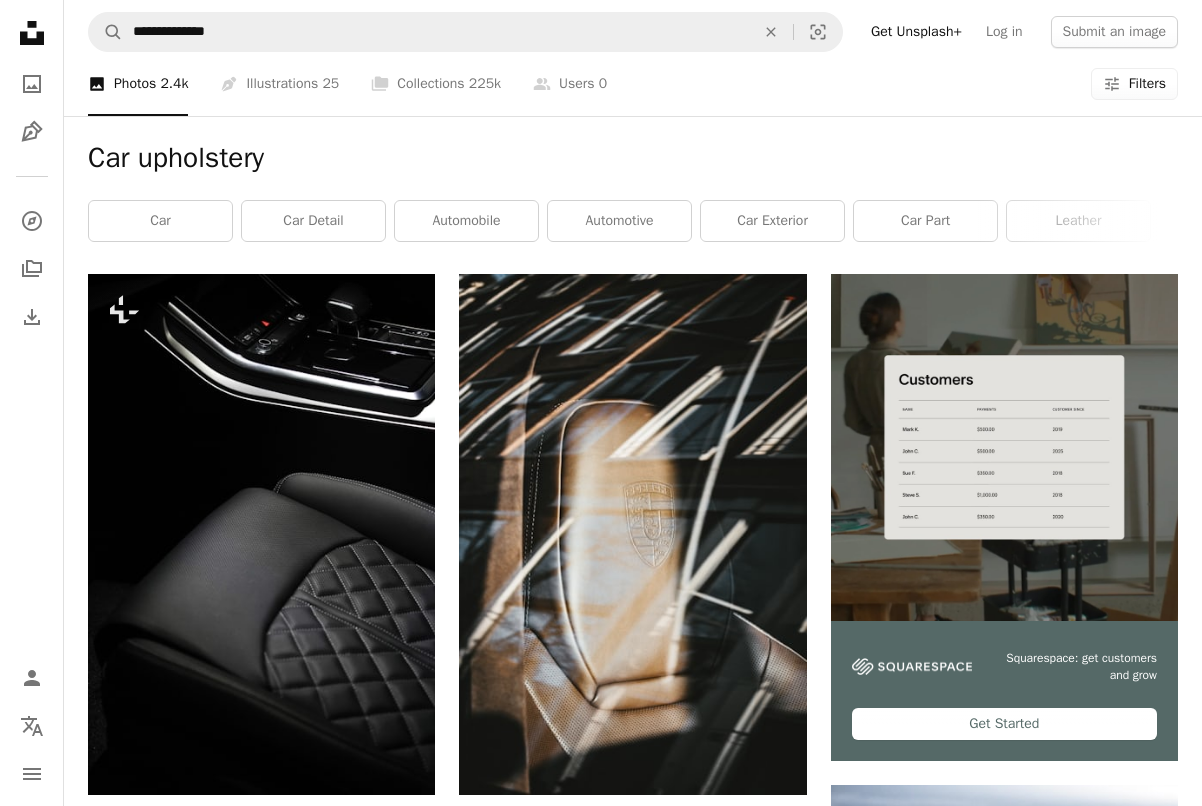 click on "Filters" at bounding box center [1147, 84] 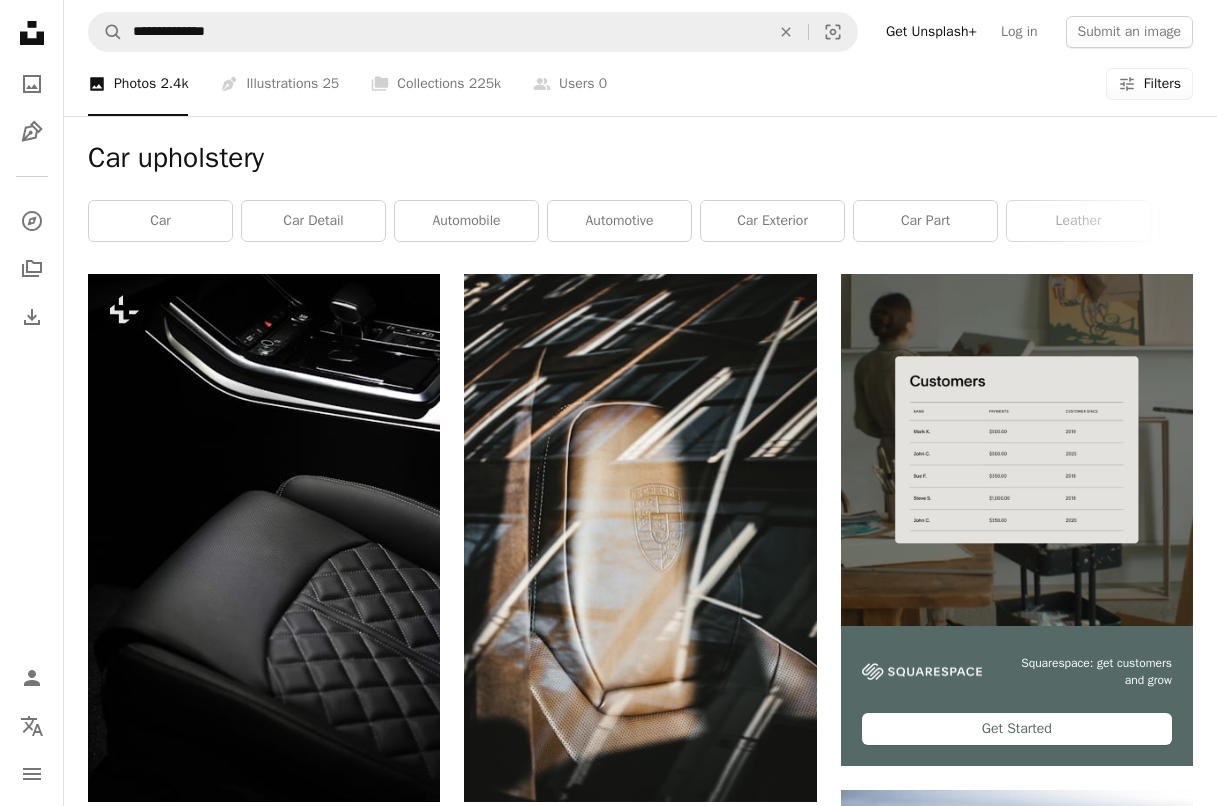 click on "Free" at bounding box center (608, 12899) 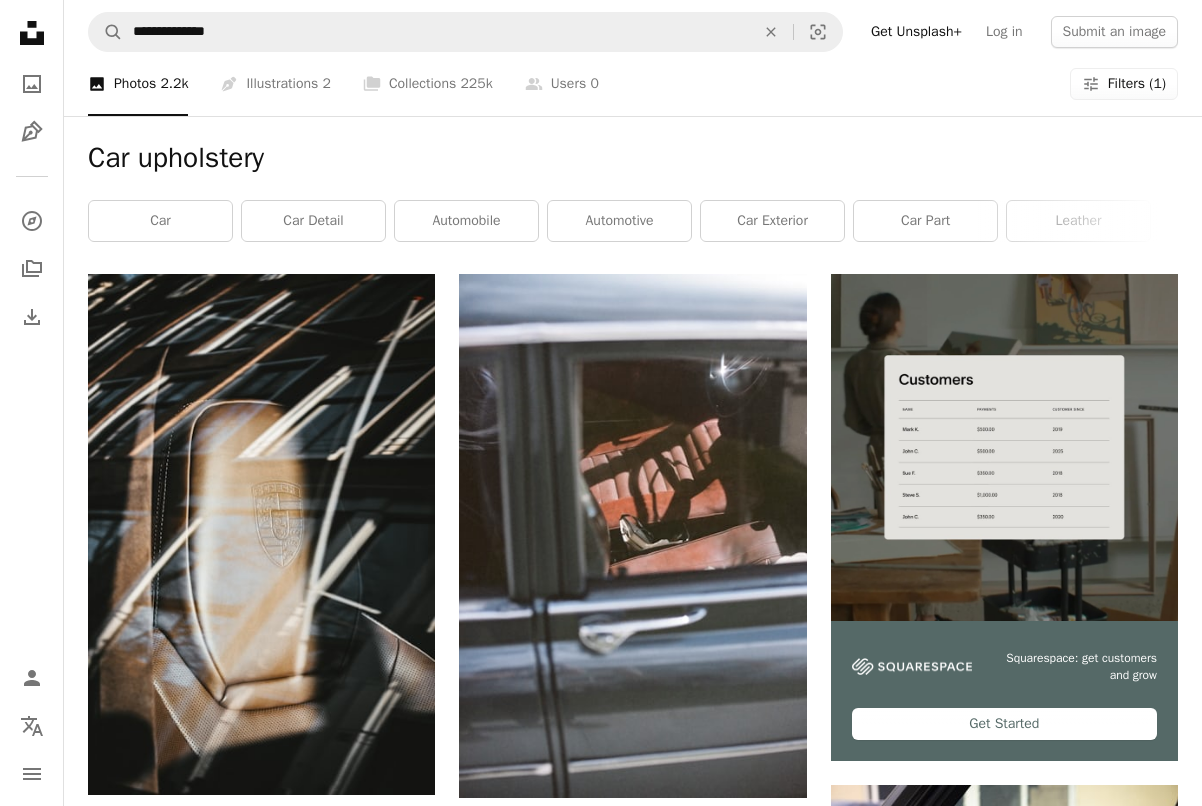 click on "automobile" at bounding box center (466, 221) 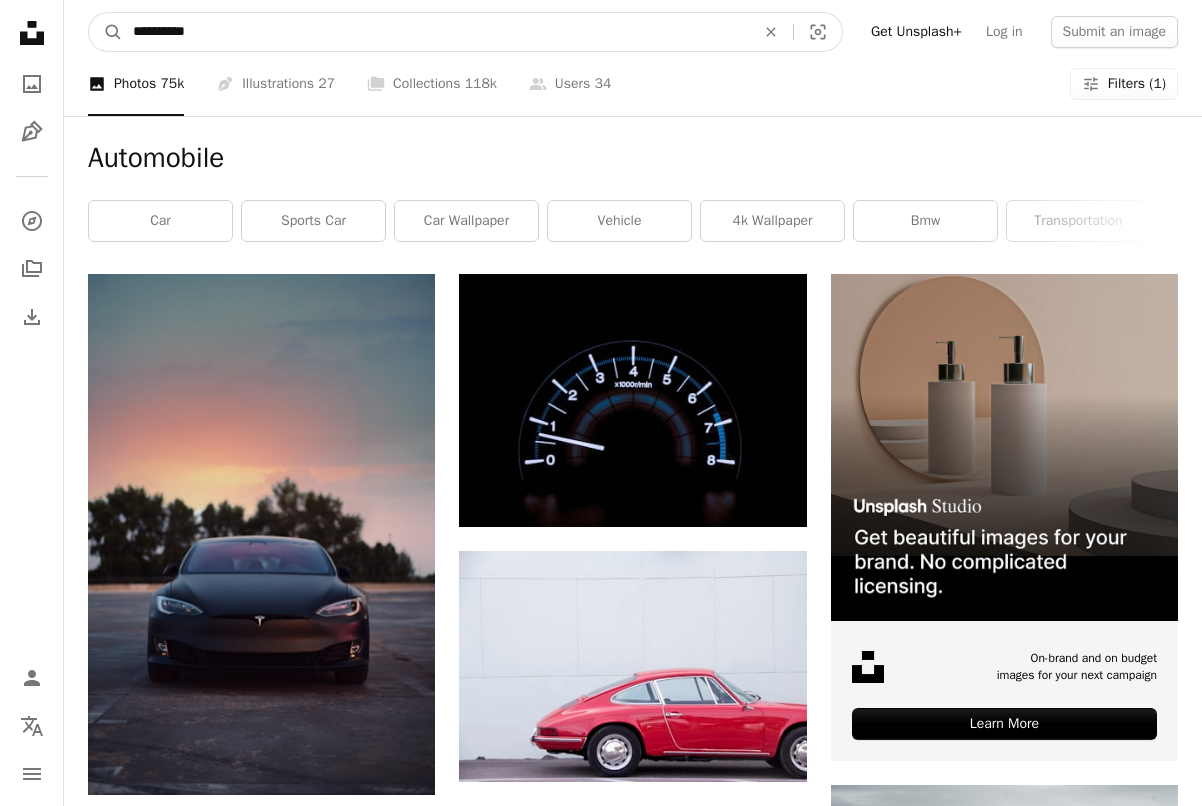 click on "**********" at bounding box center (436, 32) 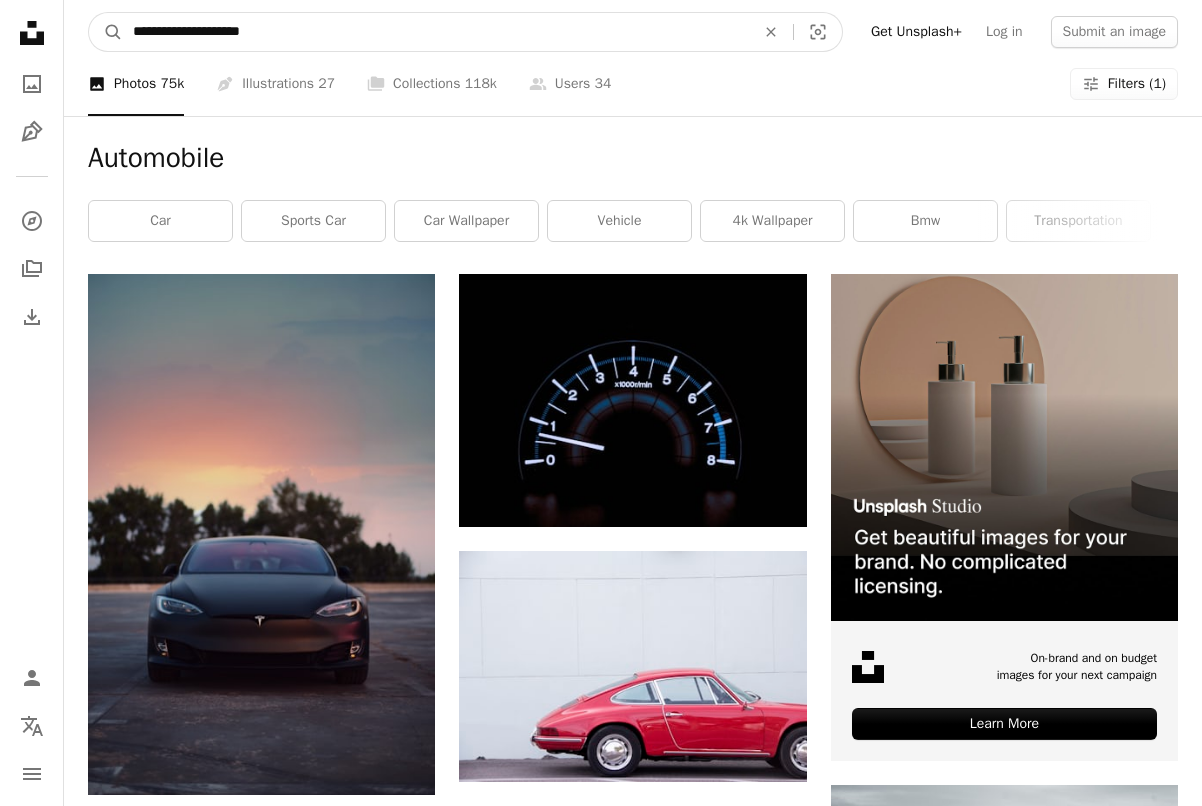 type on "**********" 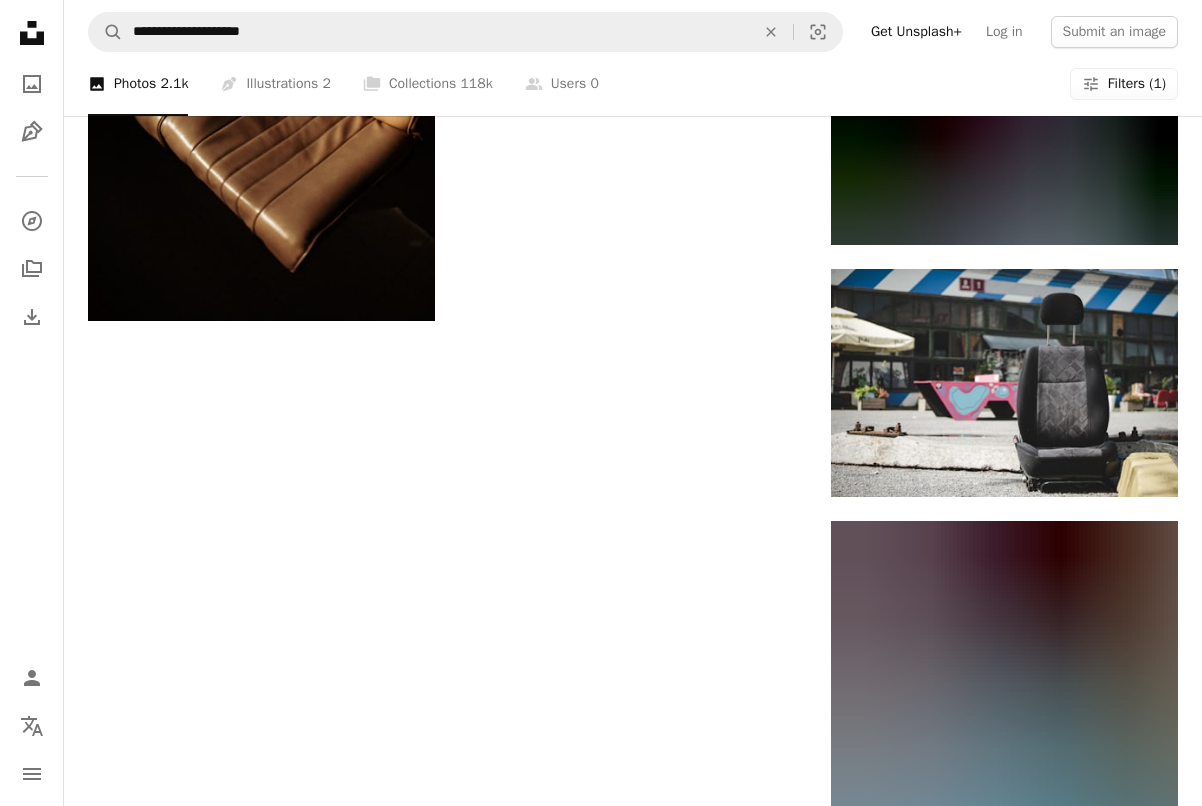 scroll, scrollTop: 2724, scrollLeft: 0, axis: vertical 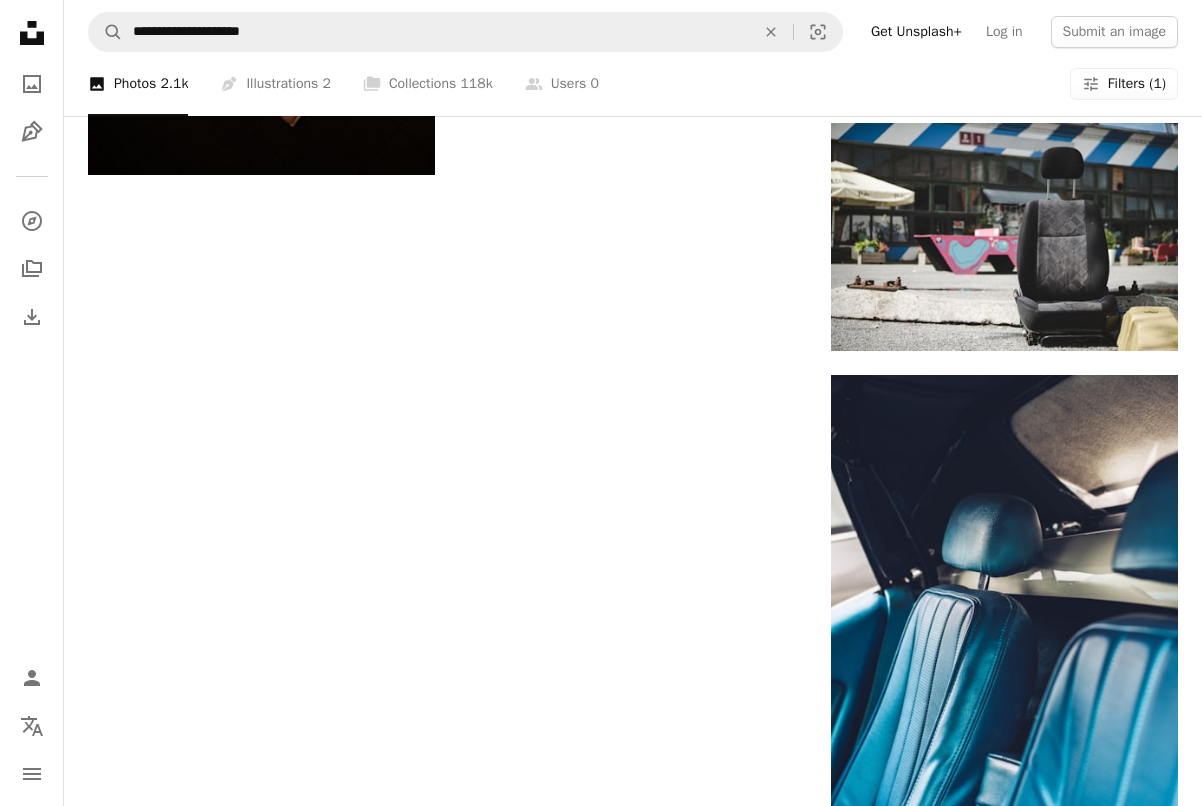 click on "Load more" at bounding box center (633, 1609) 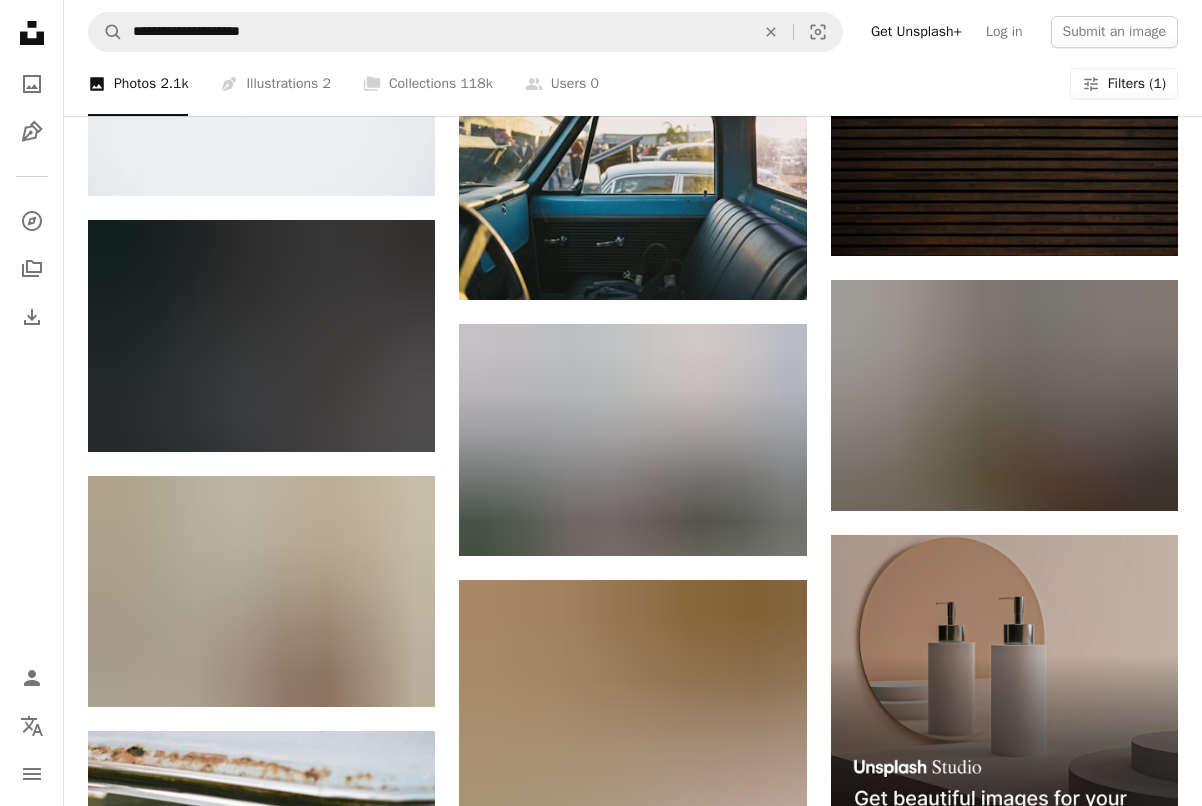 scroll, scrollTop: 6871, scrollLeft: 0, axis: vertical 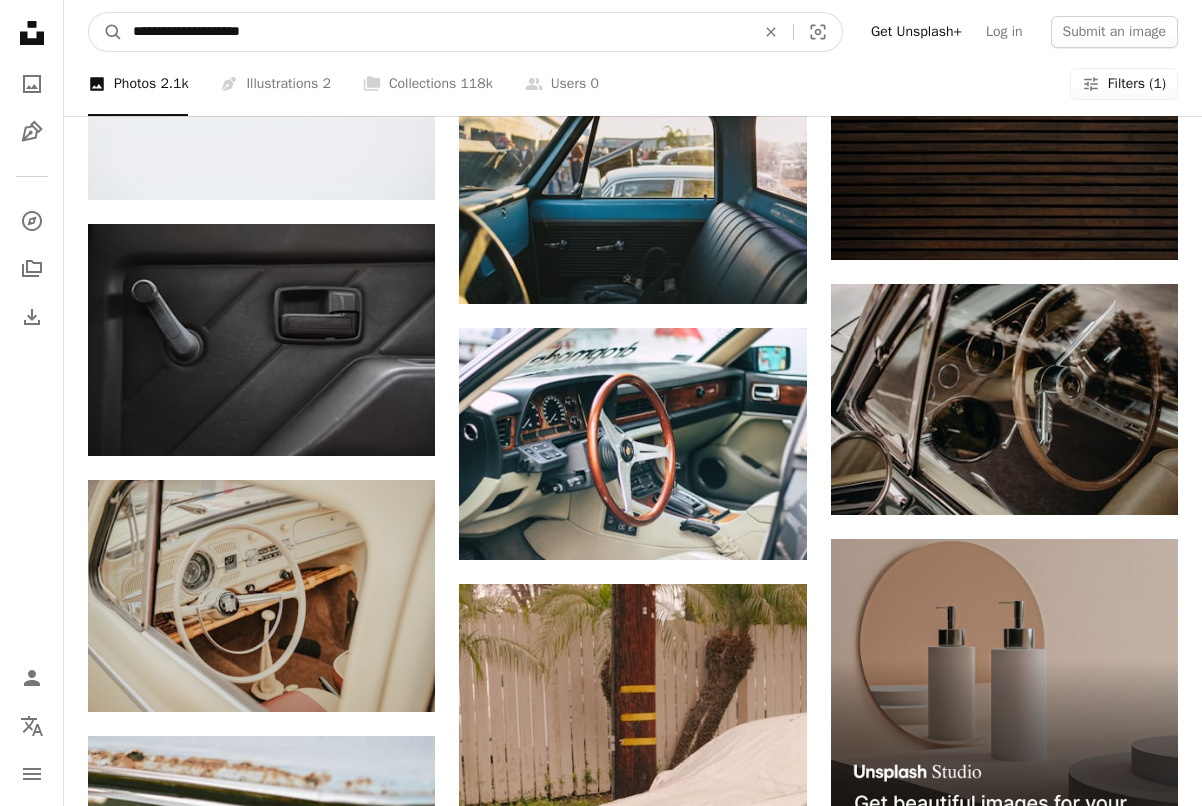 drag, startPoint x: 288, startPoint y: 33, endPoint x: 47, endPoint y: 6, distance: 242.50774 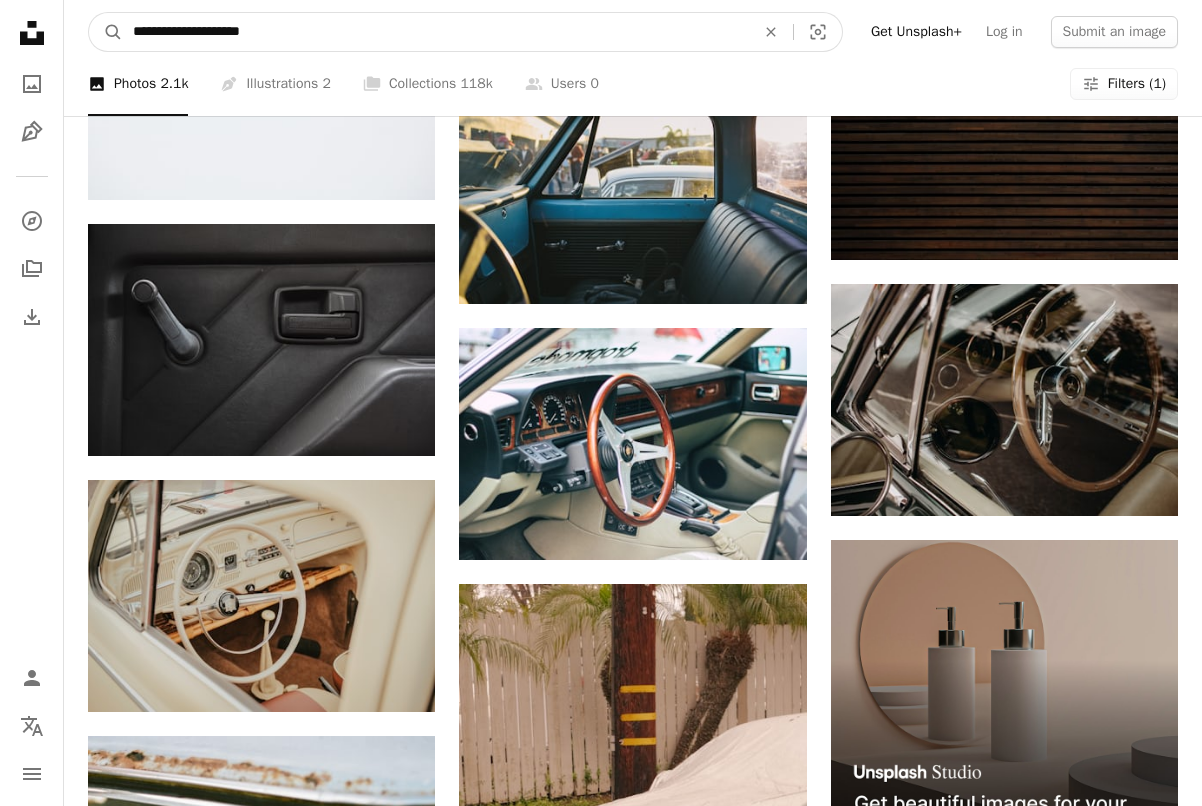 click on "**********" at bounding box center [601, -673] 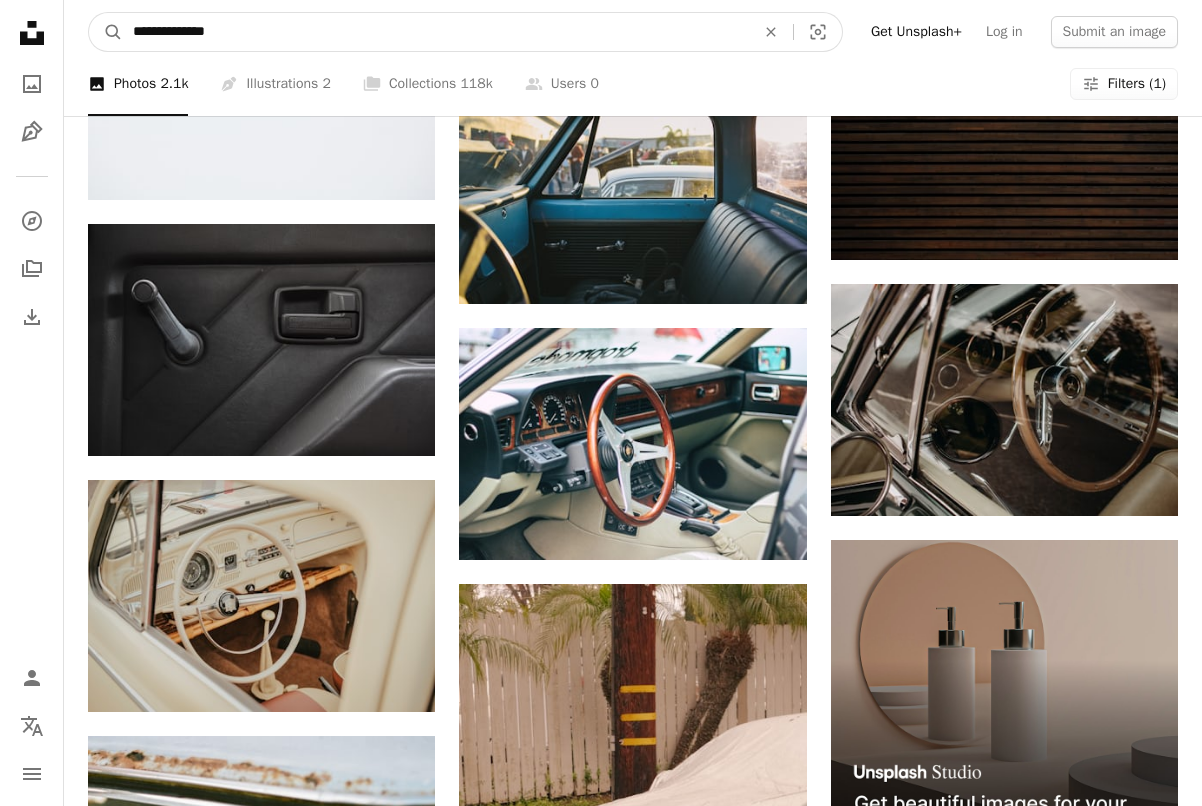 type on "**********" 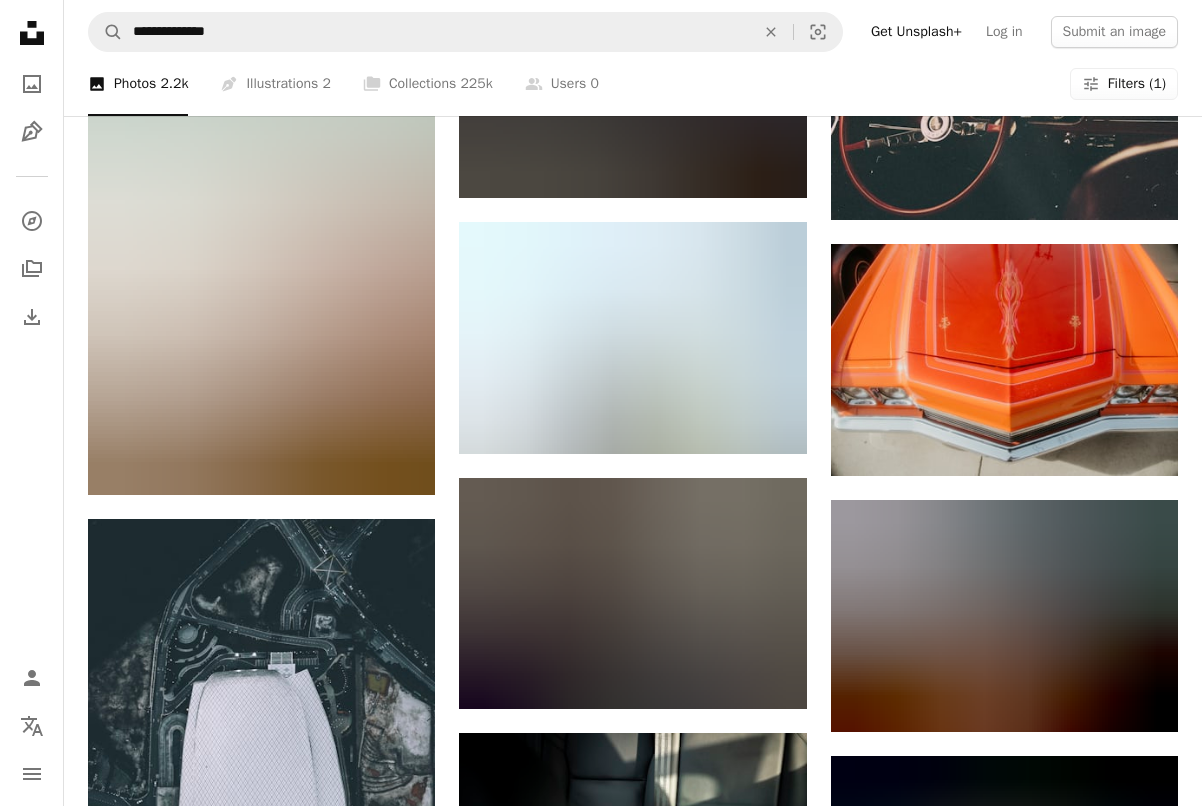 scroll, scrollTop: 17715, scrollLeft: 0, axis: vertical 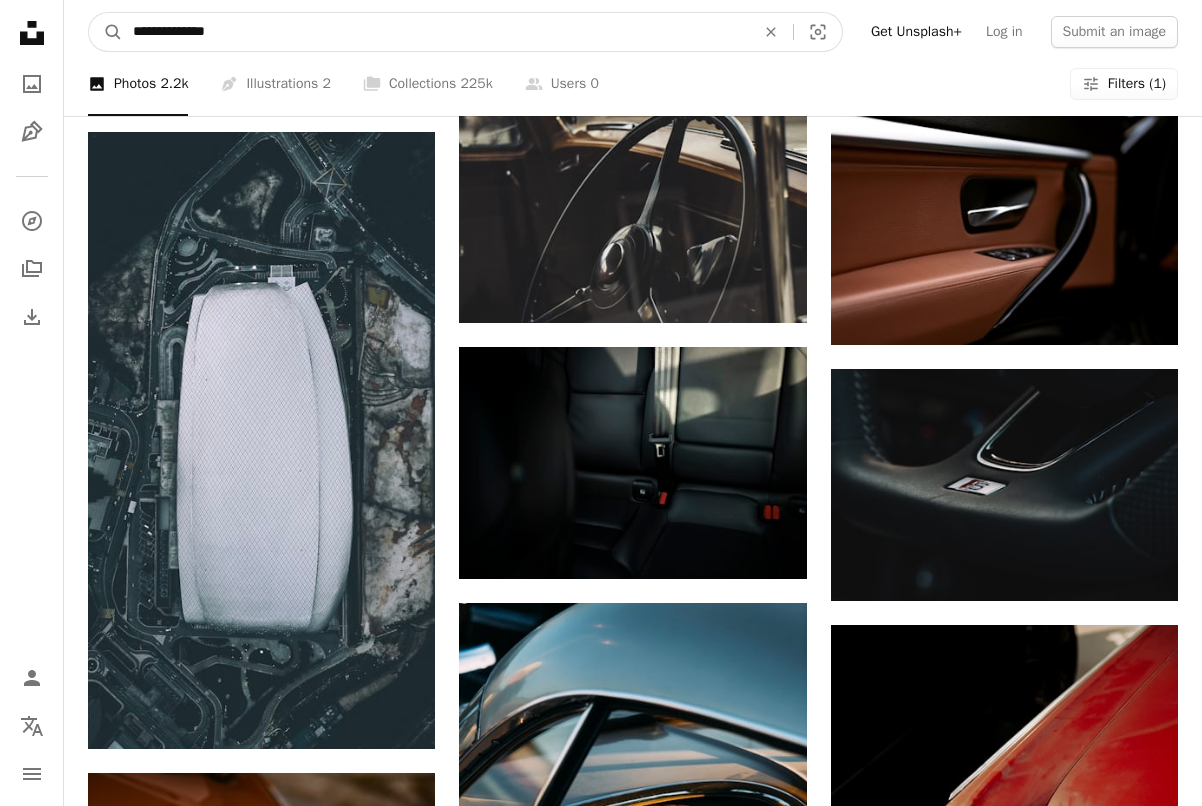 click on "**********" at bounding box center (436, 32) 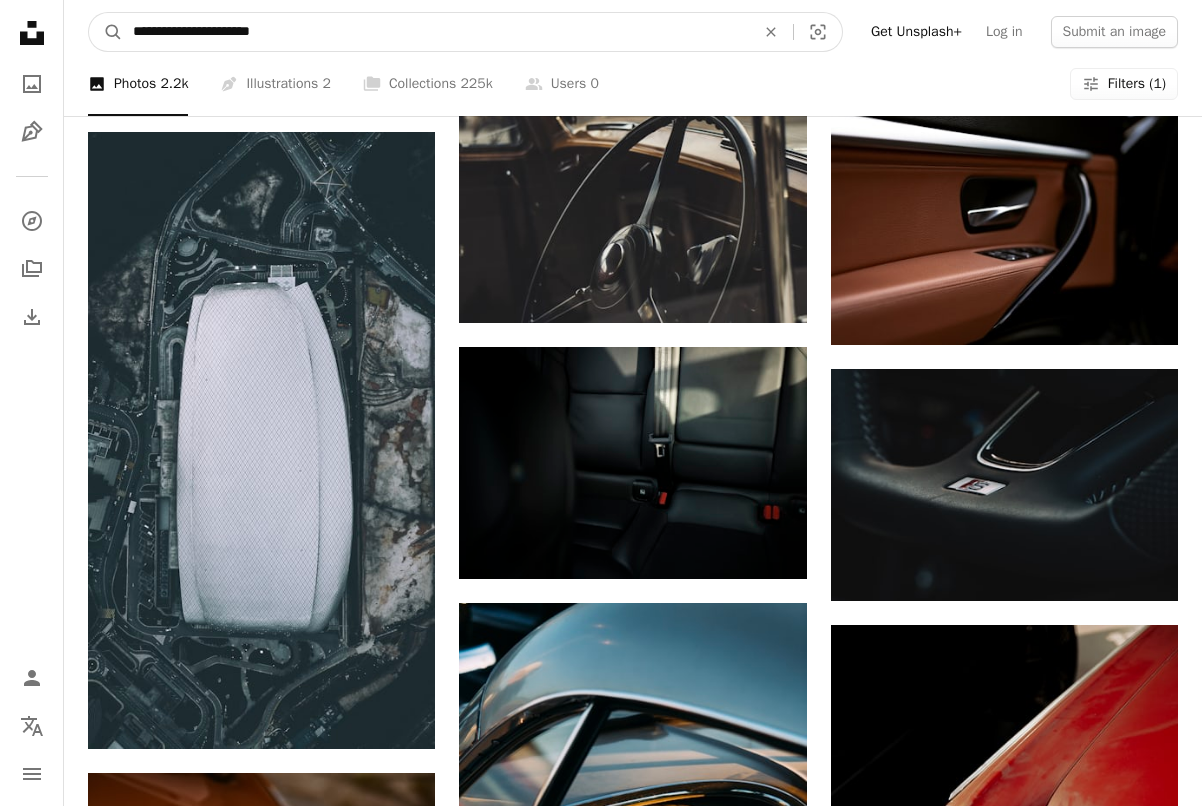 type on "**********" 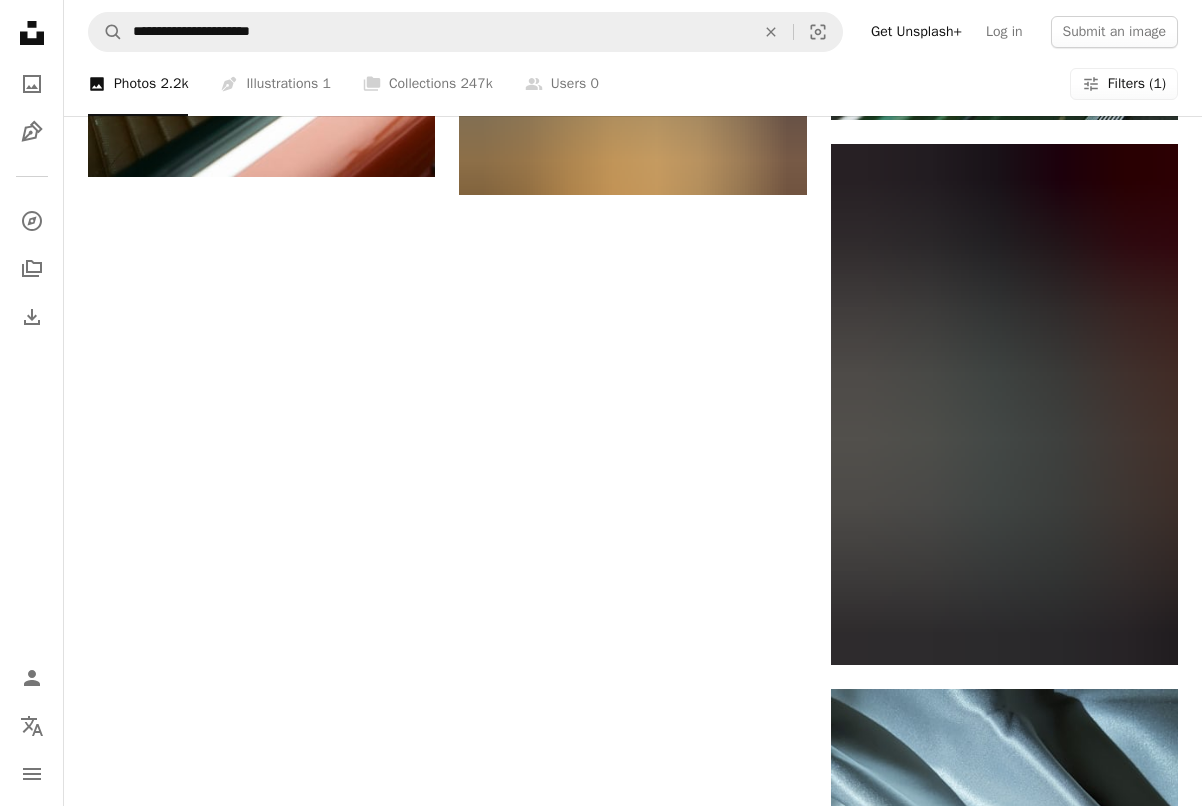 scroll, scrollTop: 2989, scrollLeft: 0, axis: vertical 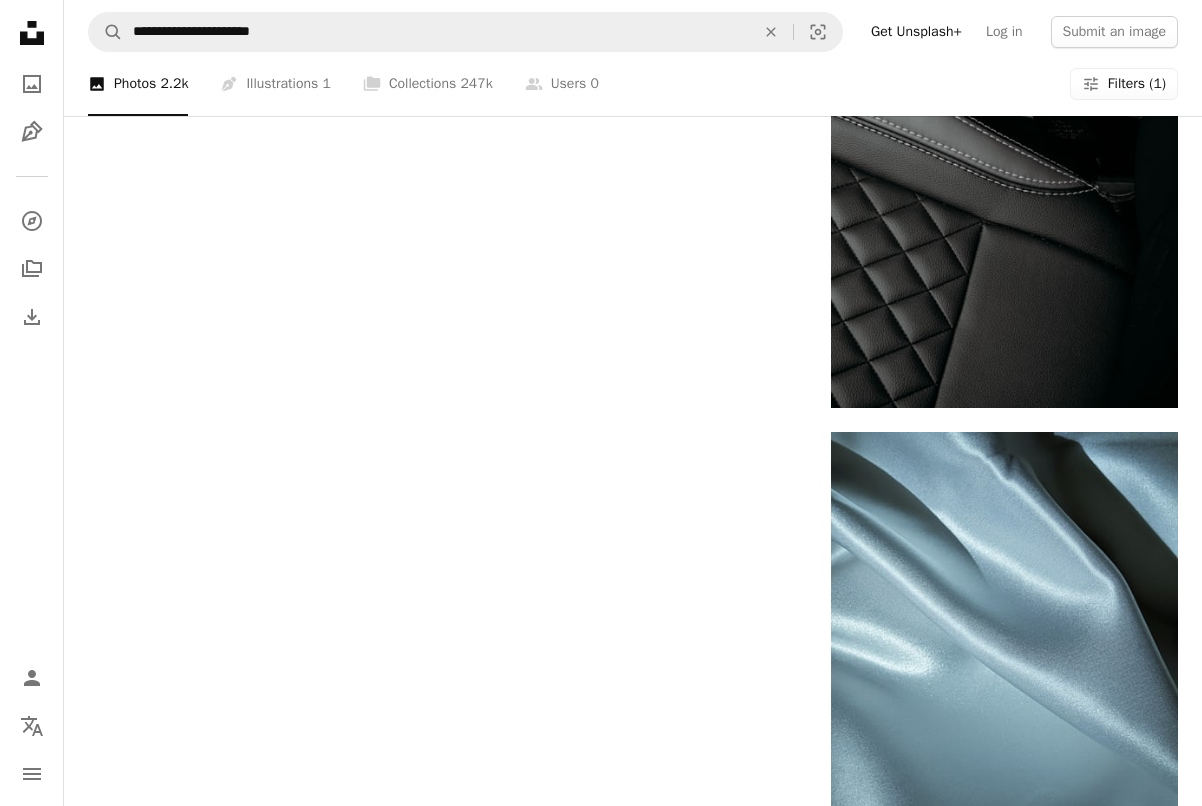 click on "Load more" at bounding box center [633, 1608] 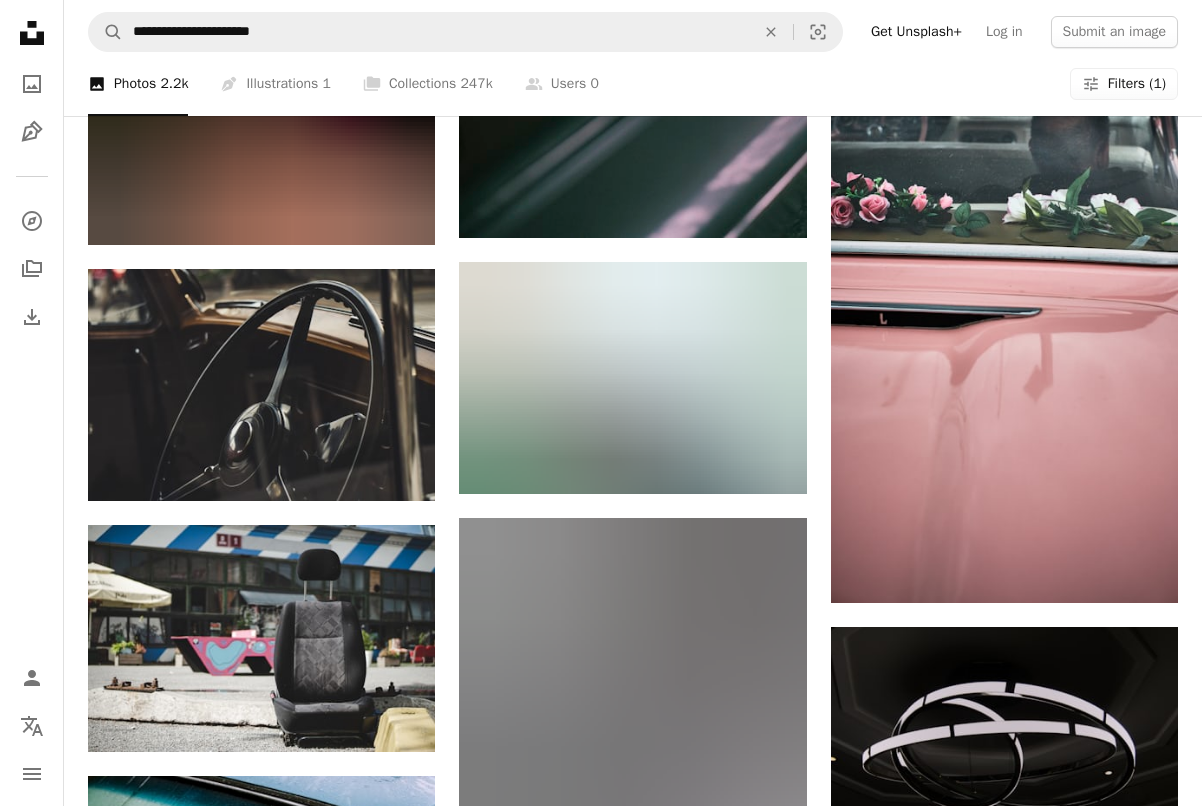 scroll, scrollTop: 14237, scrollLeft: 0, axis: vertical 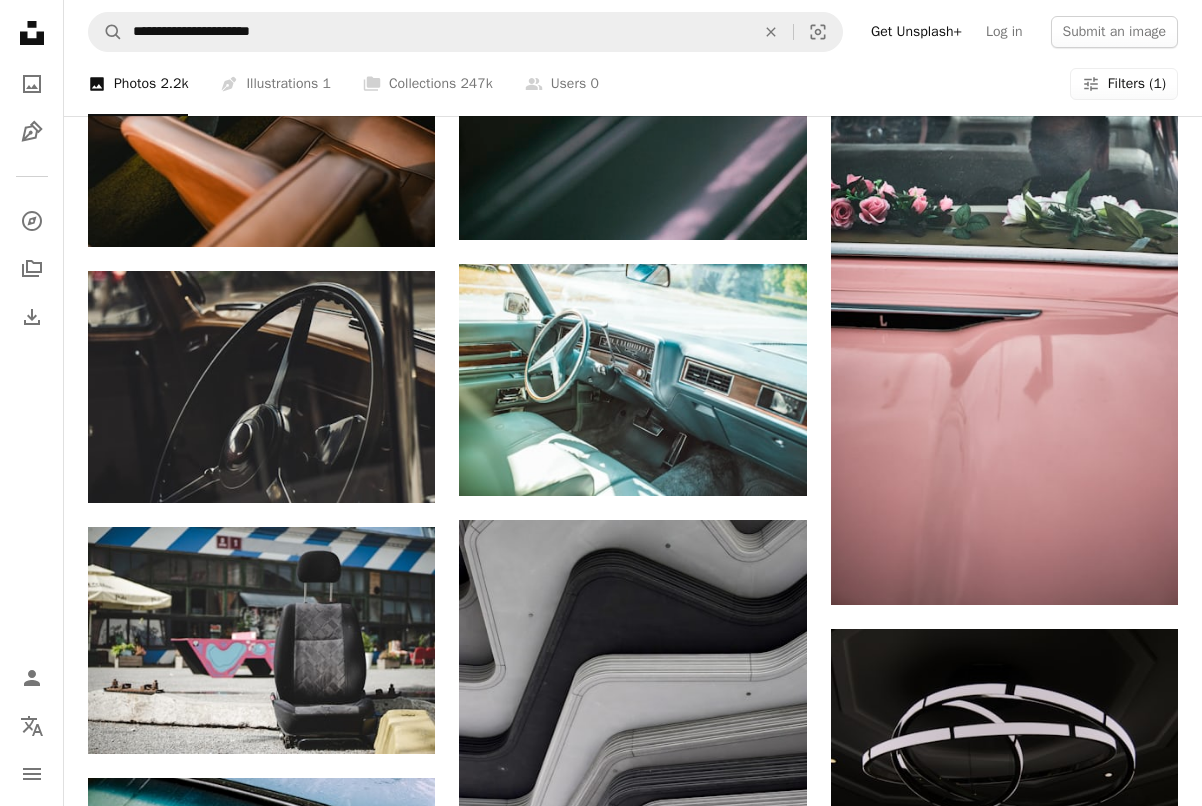 click on "Arrow pointing down" 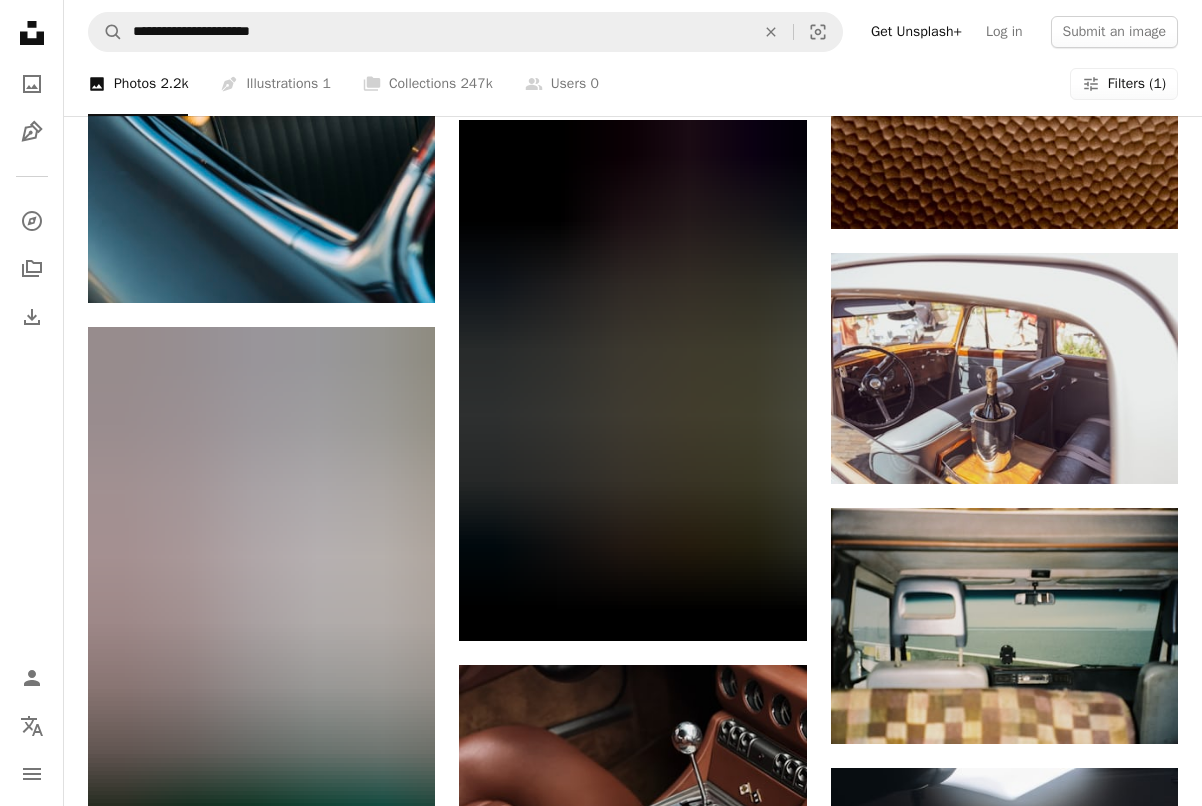 scroll, scrollTop: 17036, scrollLeft: 0, axis: vertical 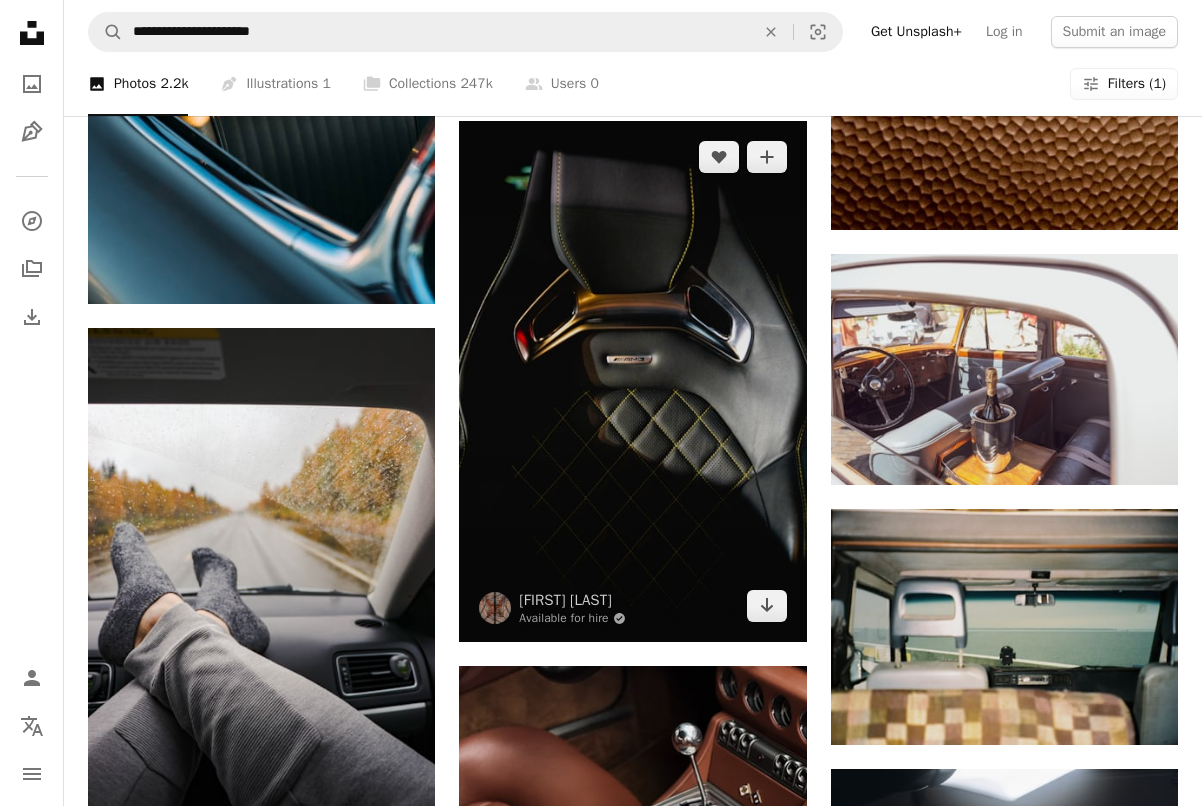 click on "Arrow pointing down" at bounding box center [767, 606] 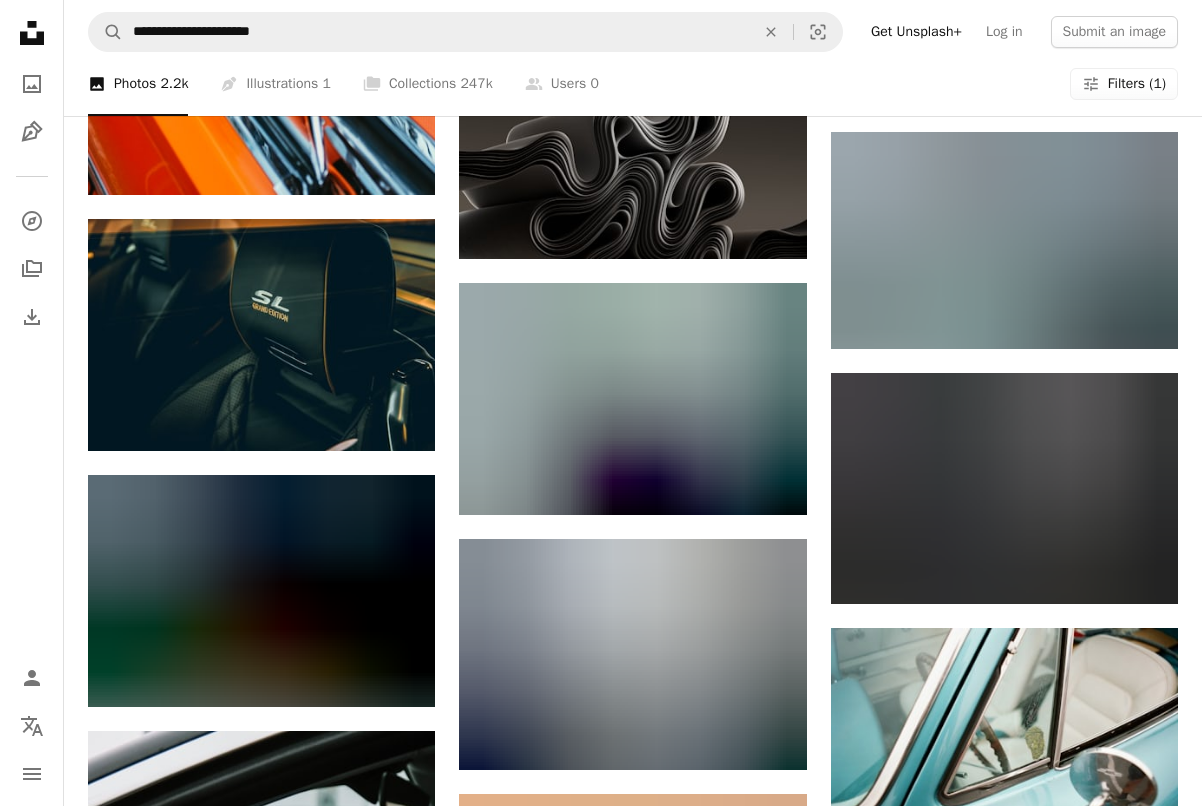 scroll, scrollTop: 21053, scrollLeft: 0, axis: vertical 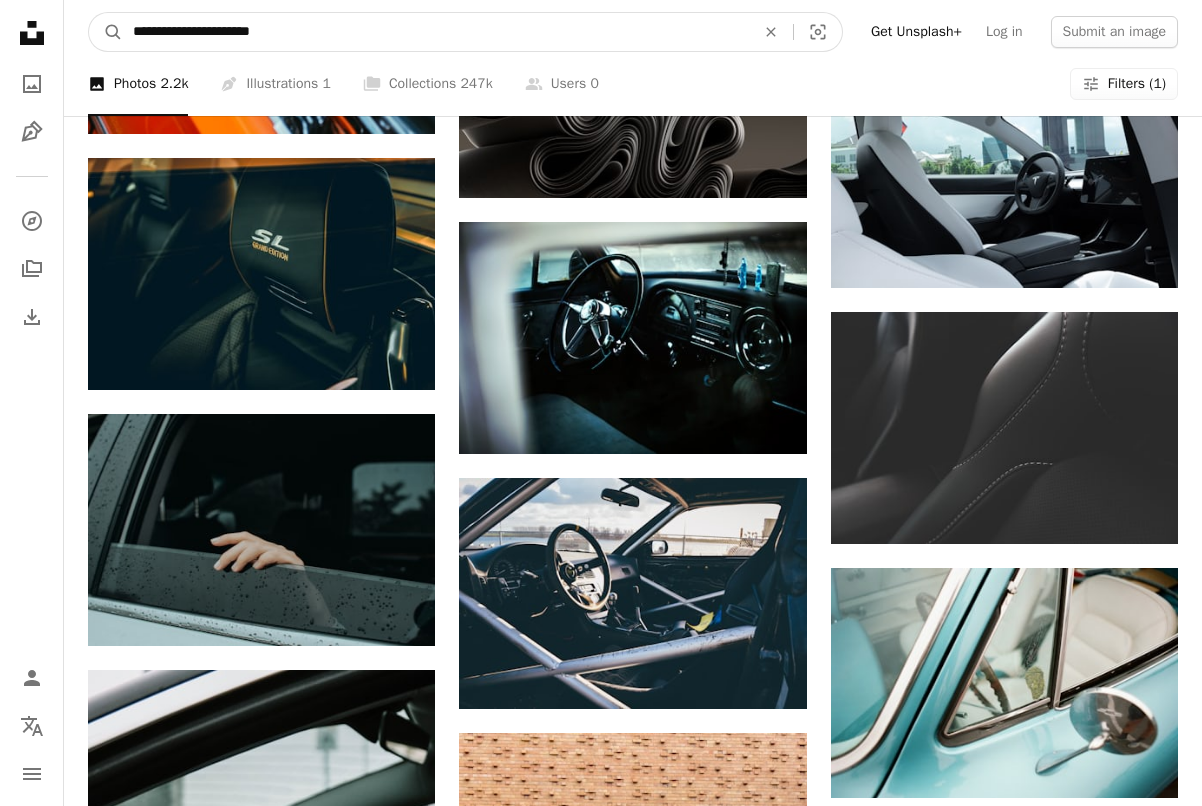 drag, startPoint x: 290, startPoint y: 33, endPoint x: 155, endPoint y: 33, distance: 135 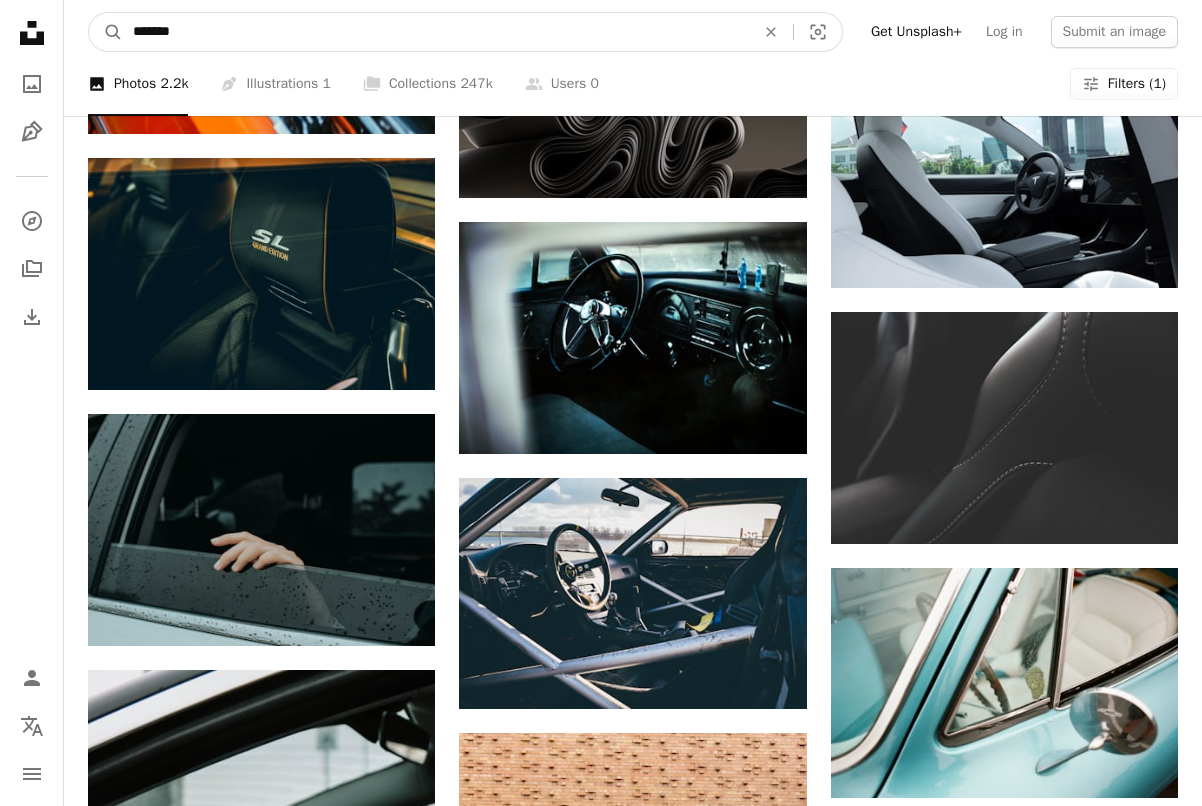 type on "*******" 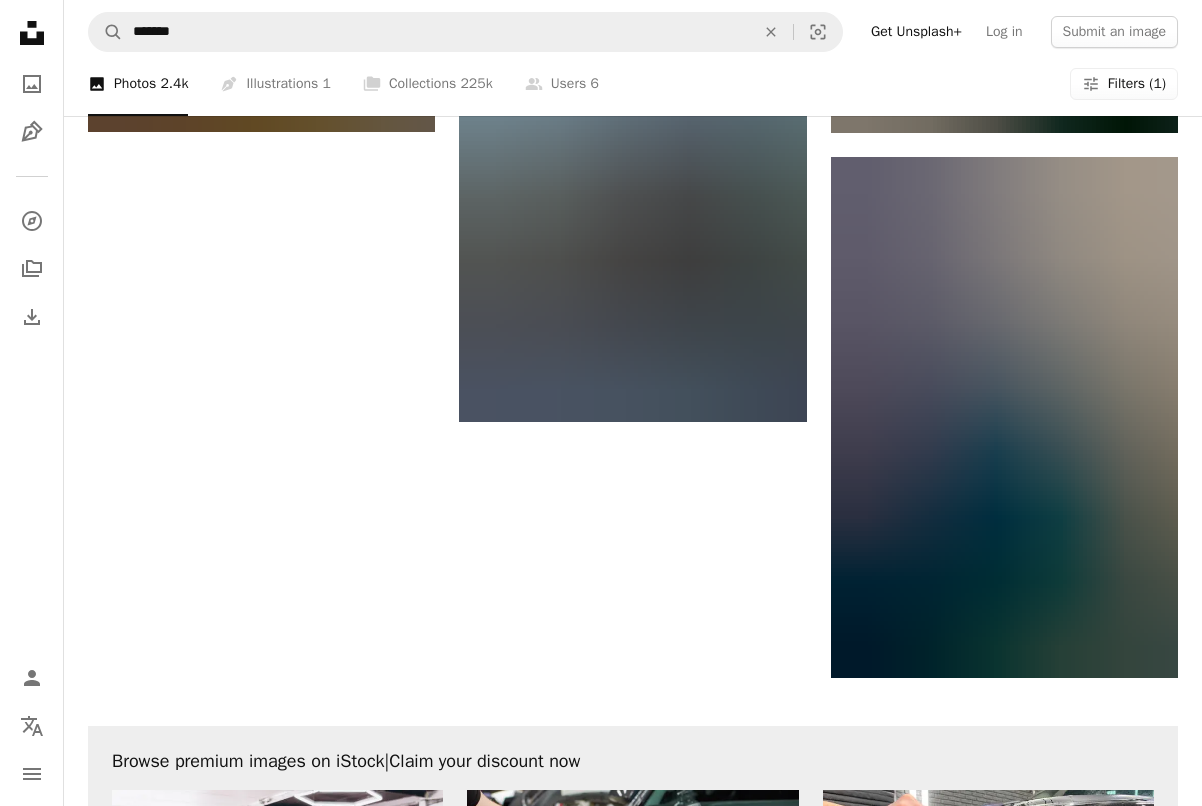 scroll, scrollTop: 3451, scrollLeft: 0, axis: vertical 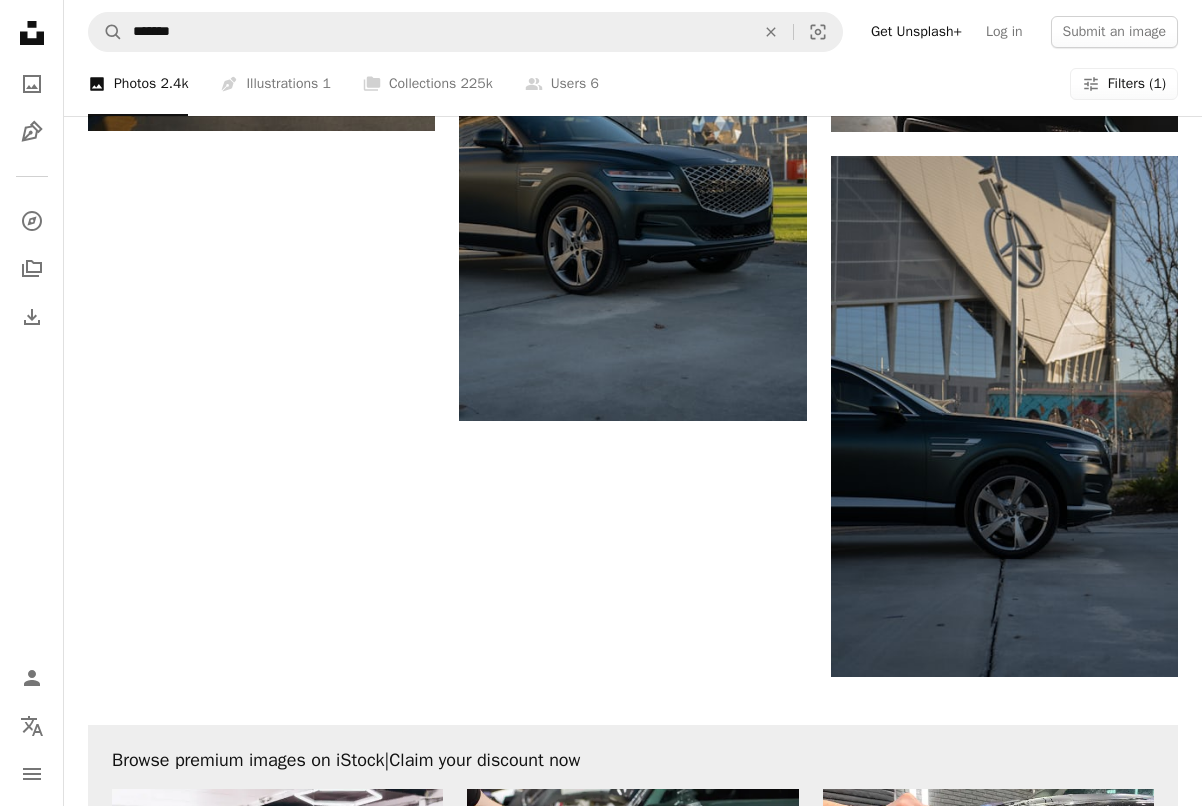 click on "Load more" at bounding box center [633, 1391] 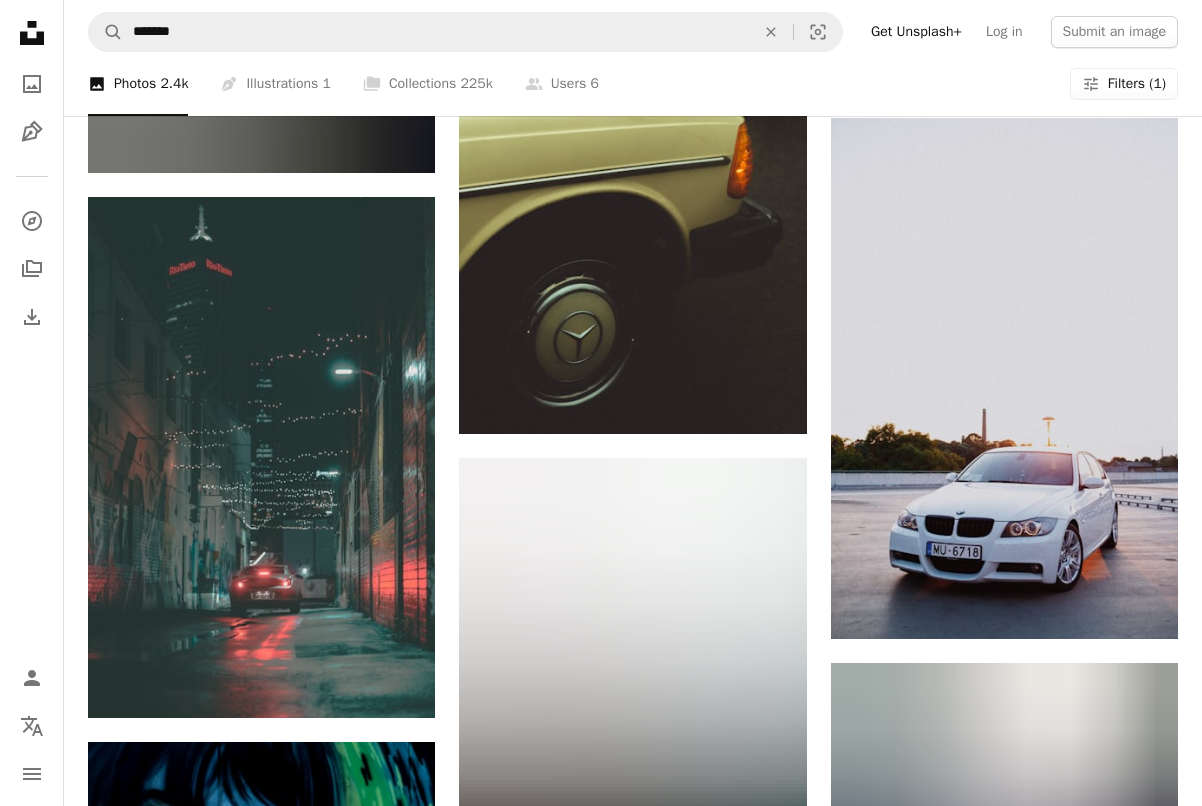 scroll, scrollTop: 10385, scrollLeft: 0, axis: vertical 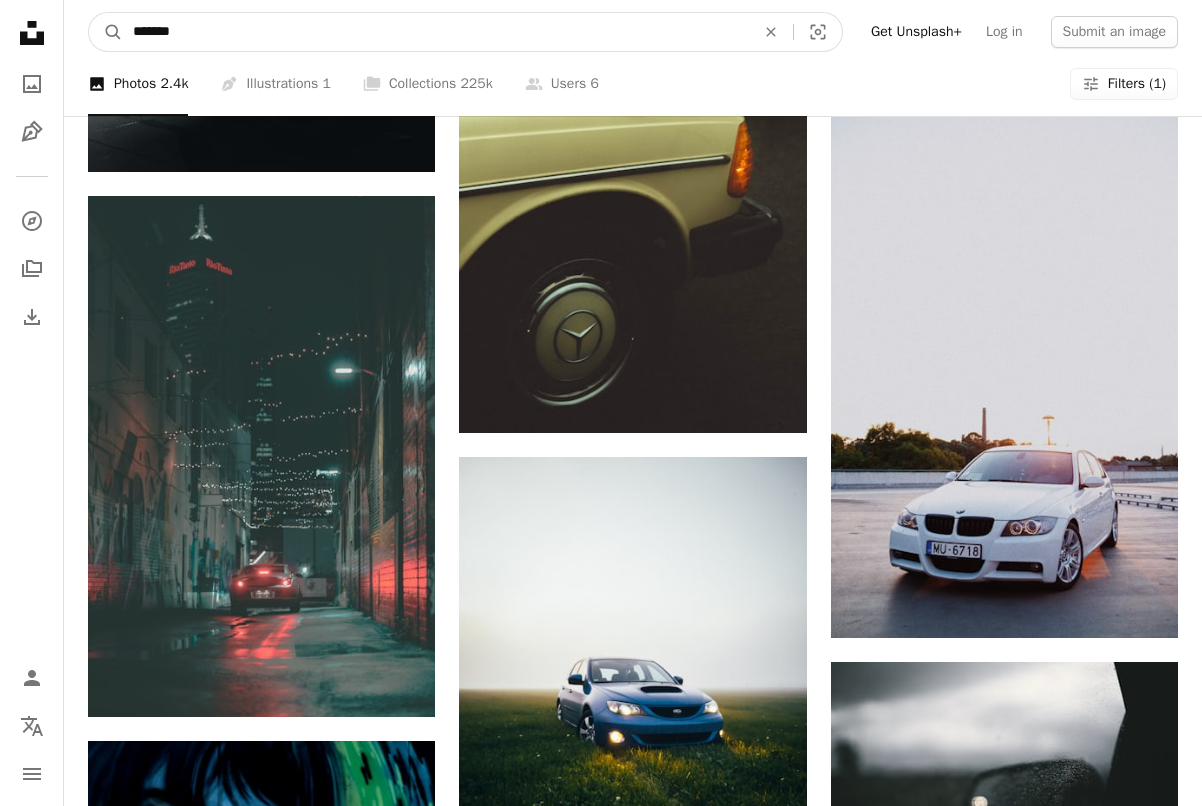 drag, startPoint x: 182, startPoint y: 29, endPoint x: 73, endPoint y: 21, distance: 109.29318 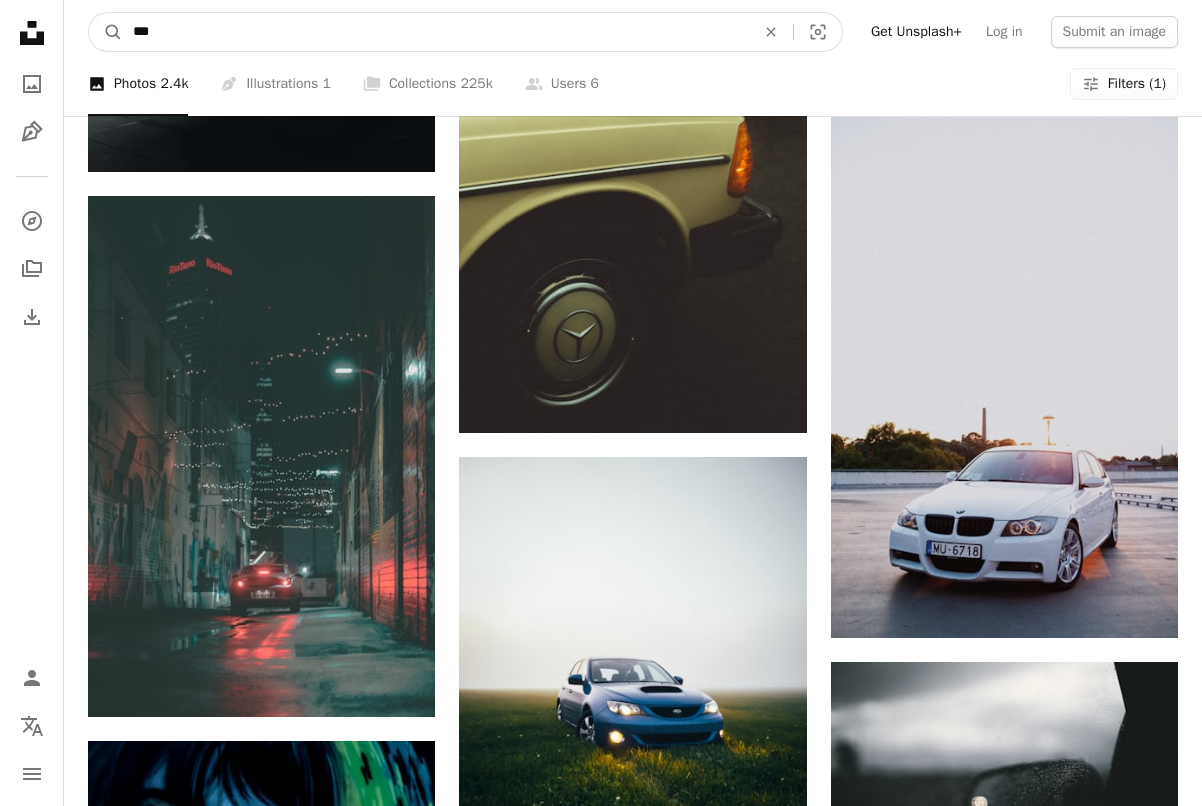 type on "***" 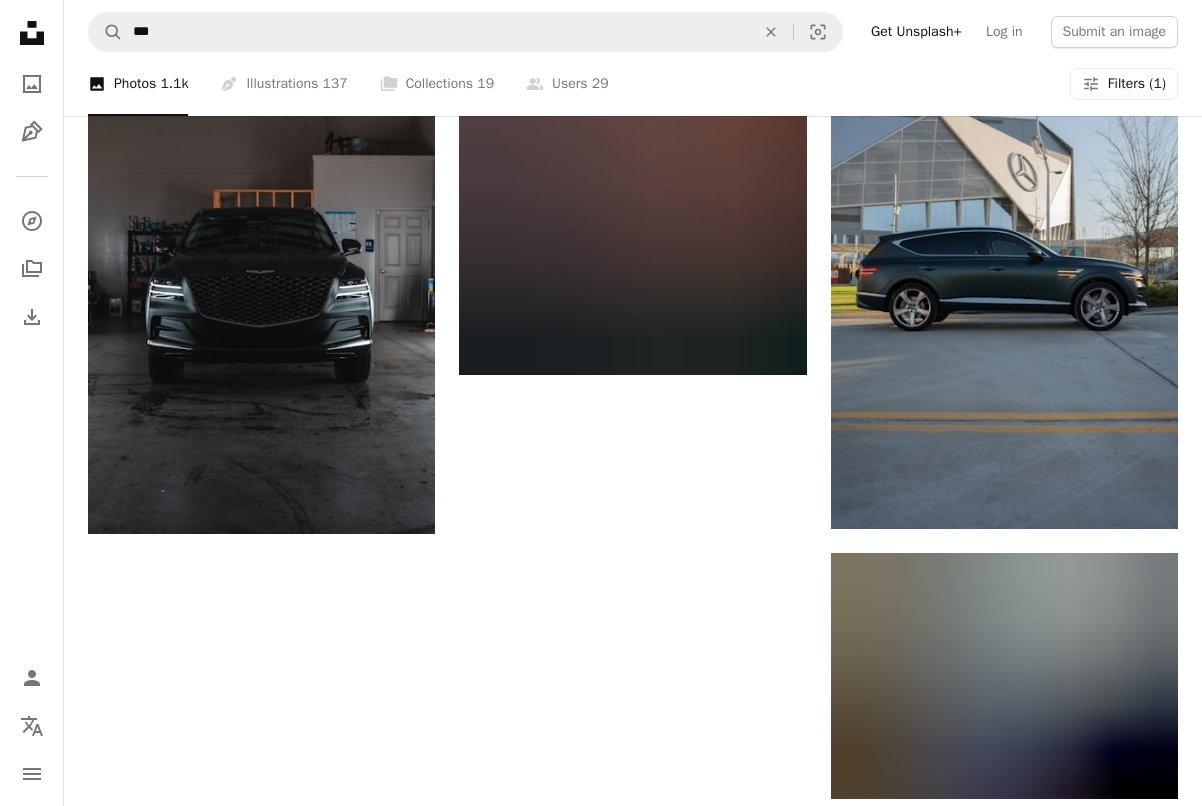 scroll, scrollTop: 2375, scrollLeft: 0, axis: vertical 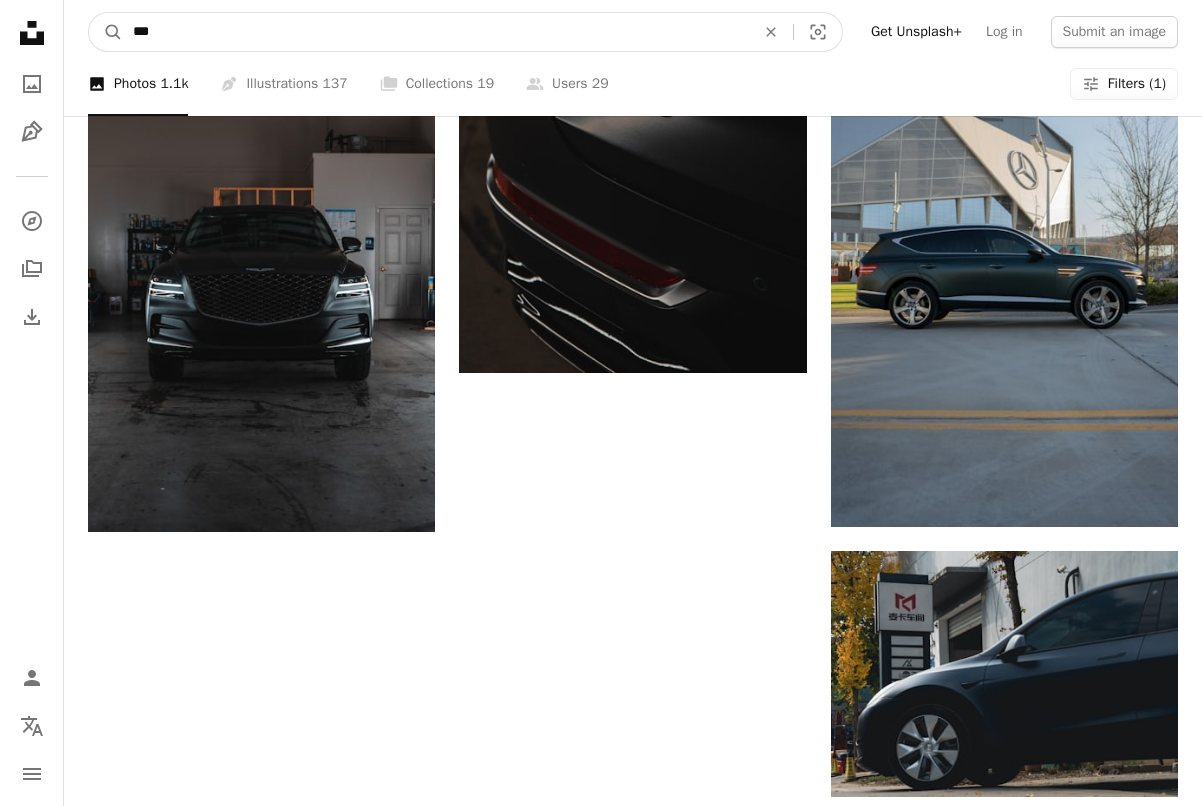 drag, startPoint x: 234, startPoint y: 28, endPoint x: 31, endPoint y: 22, distance: 203.08865 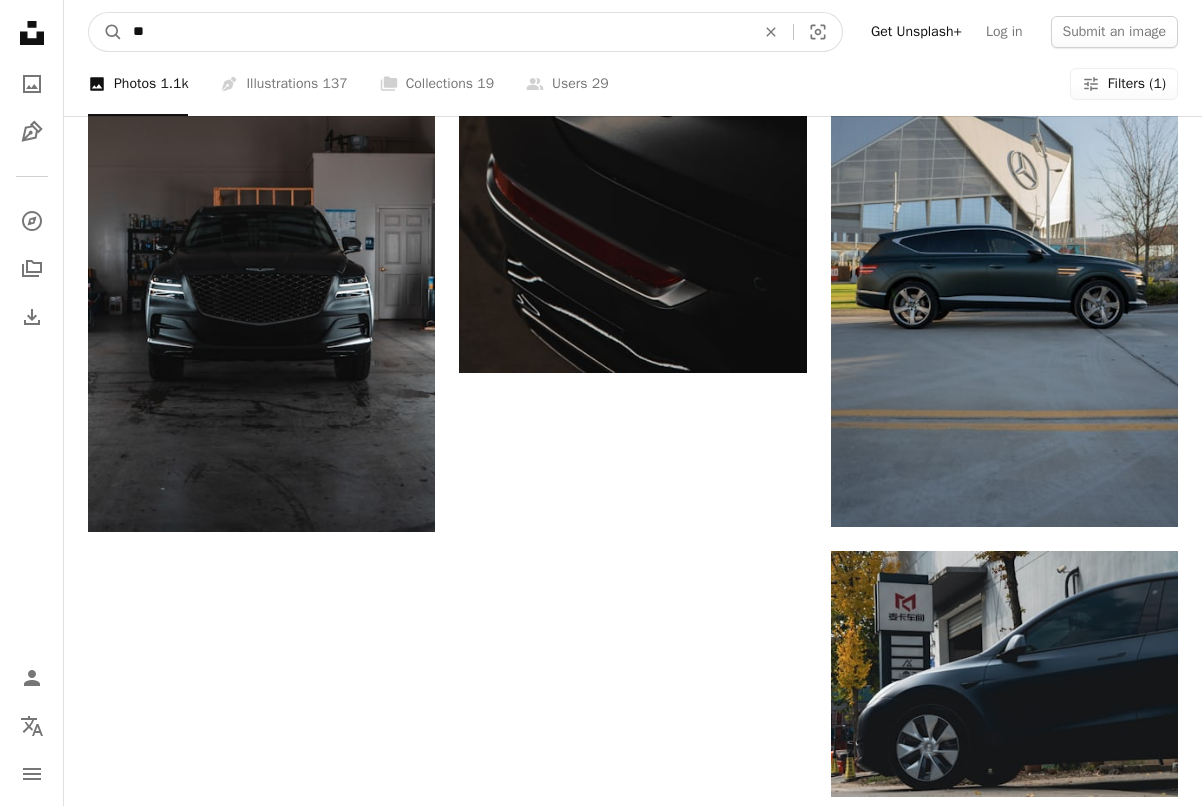 type on "*" 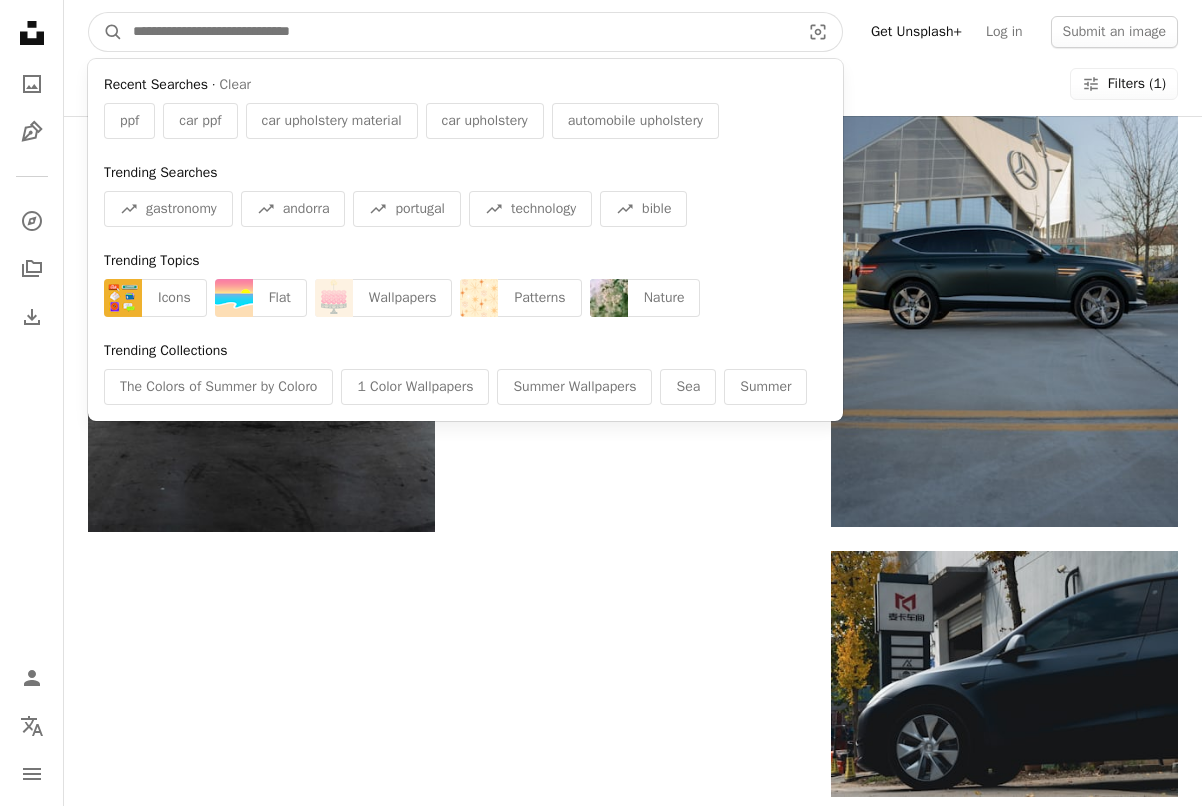 paste on "**********" 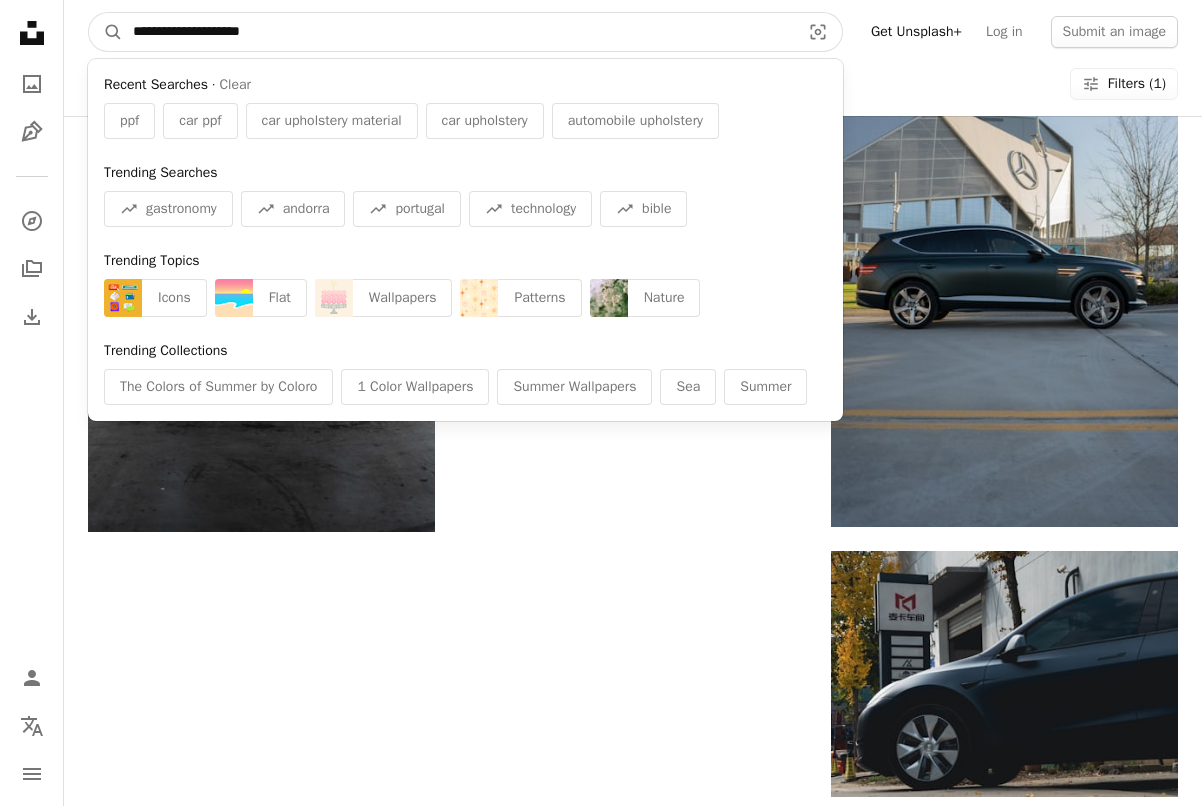 click on "**********" at bounding box center [458, 32] 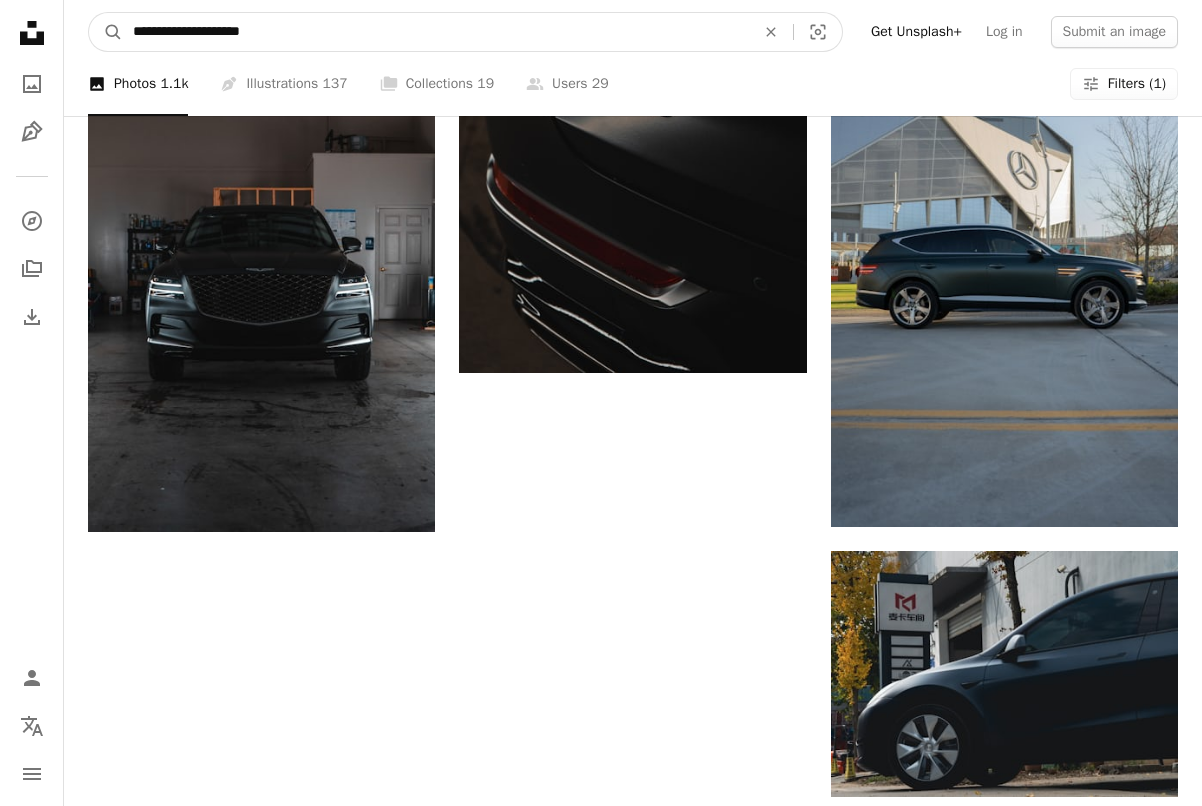 type on "**********" 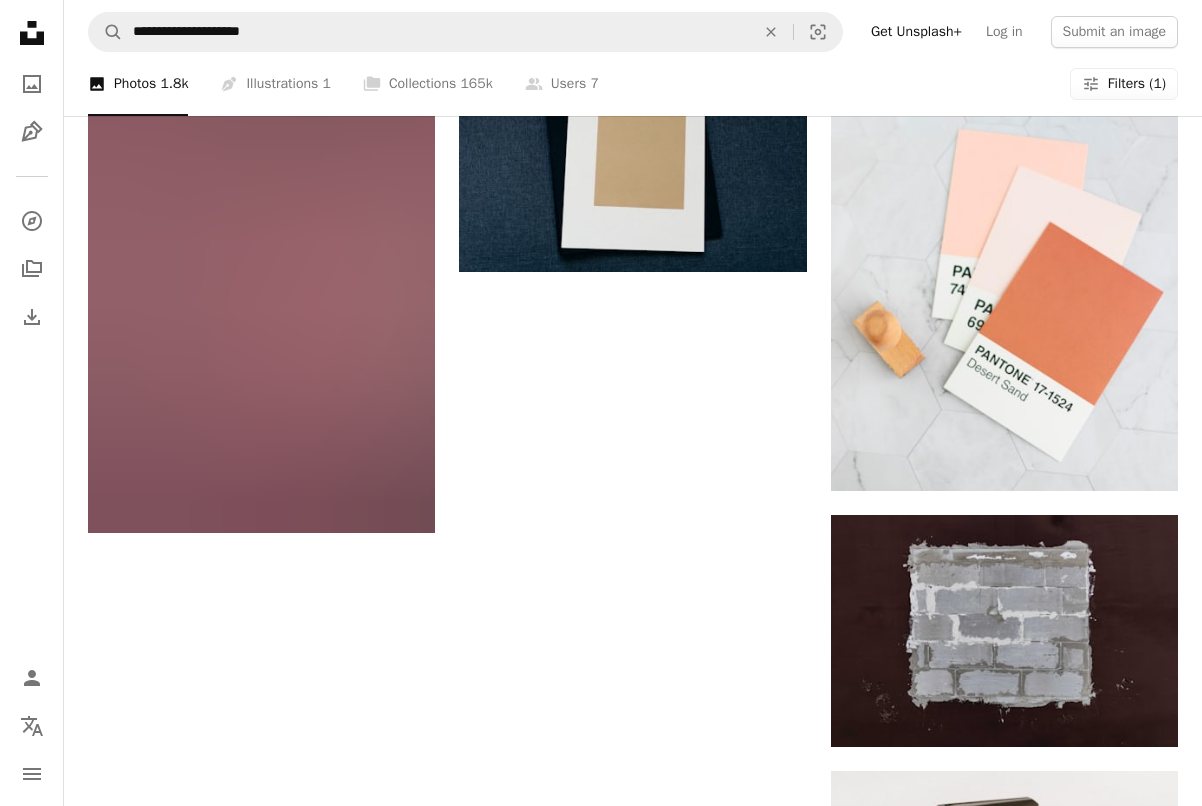 scroll, scrollTop: 2242, scrollLeft: 0, axis: vertical 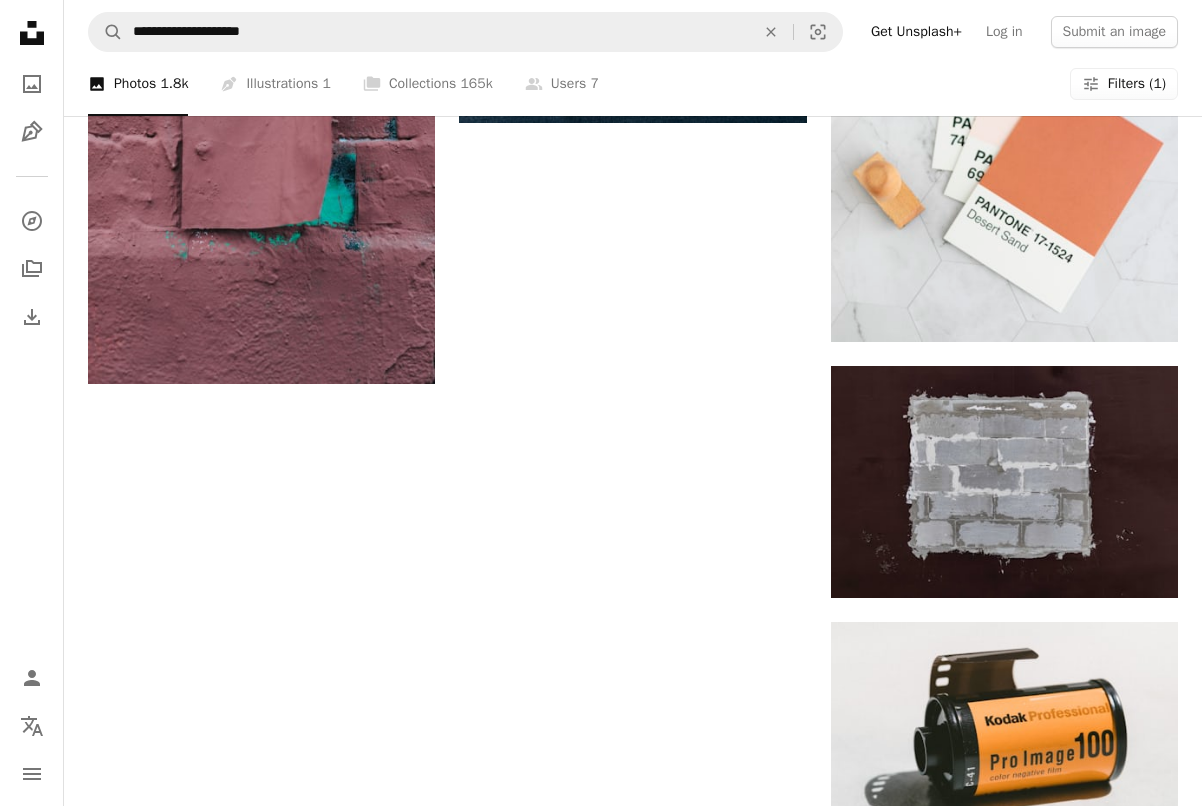 click on "Load more" at bounding box center (633, 1568) 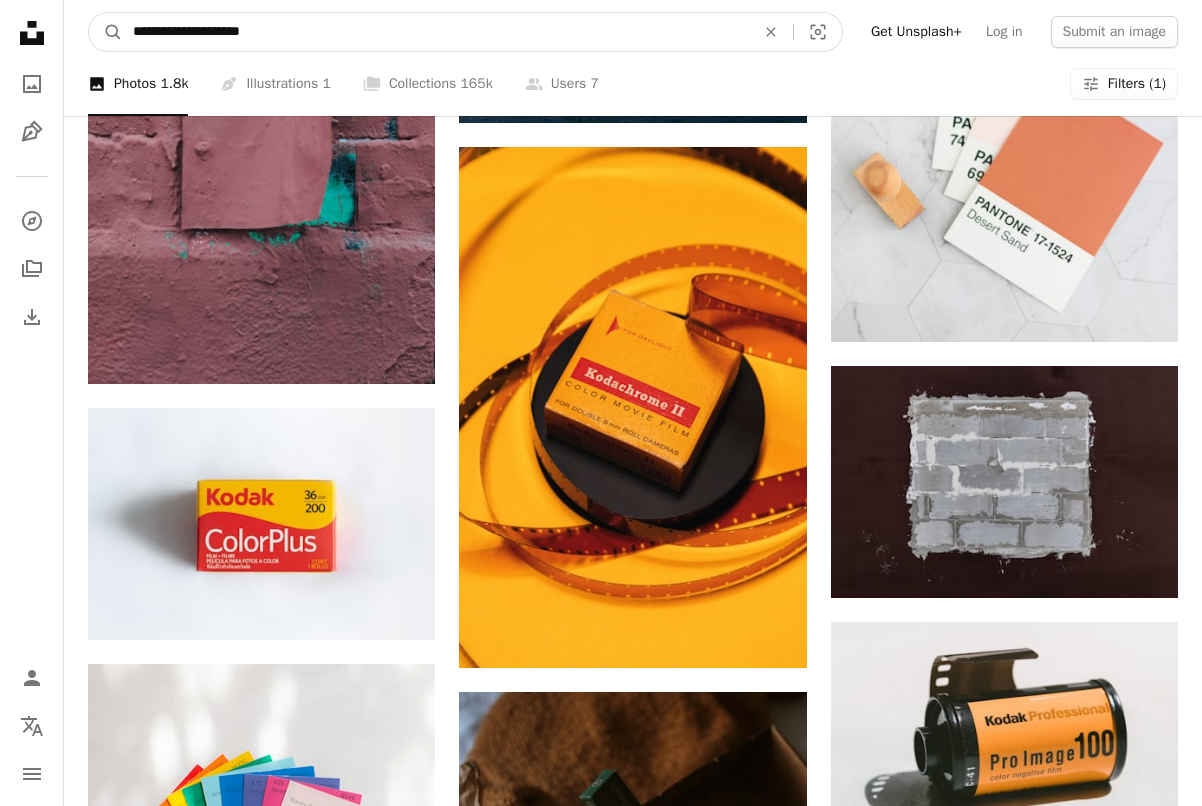 click on "**********" at bounding box center [436, 32] 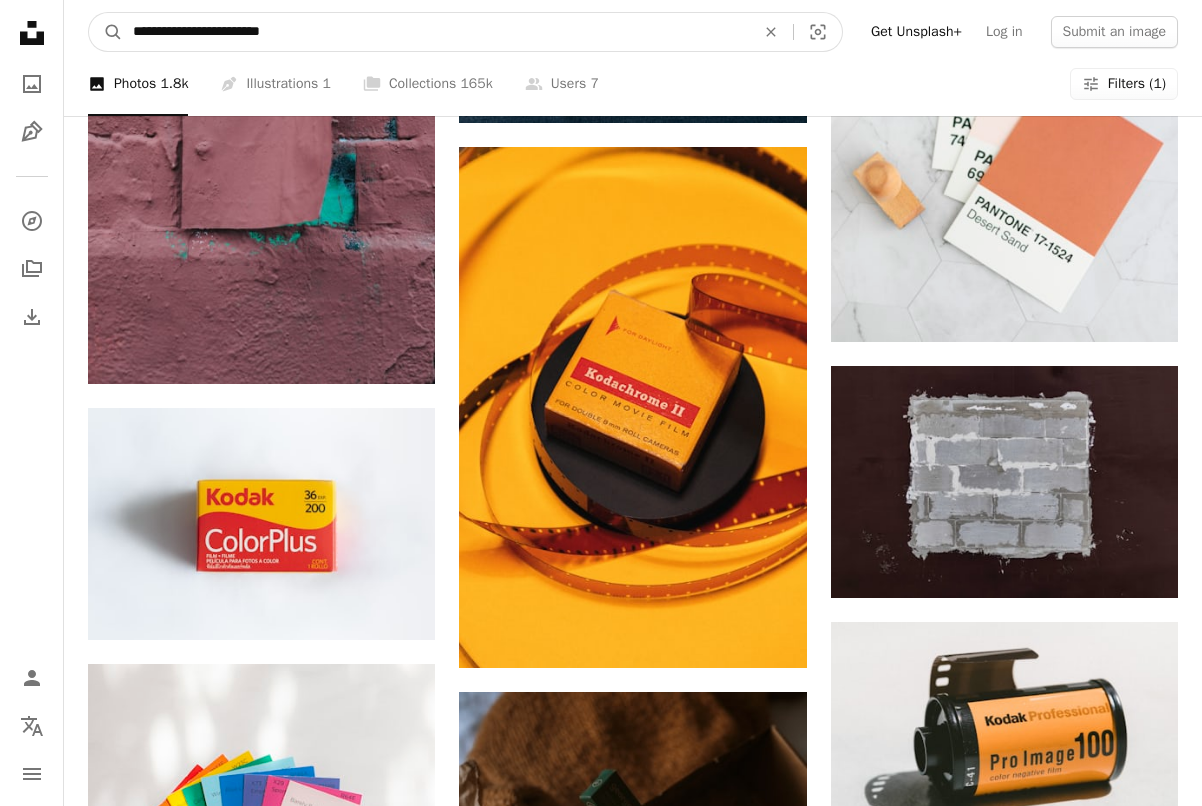 type on "**********" 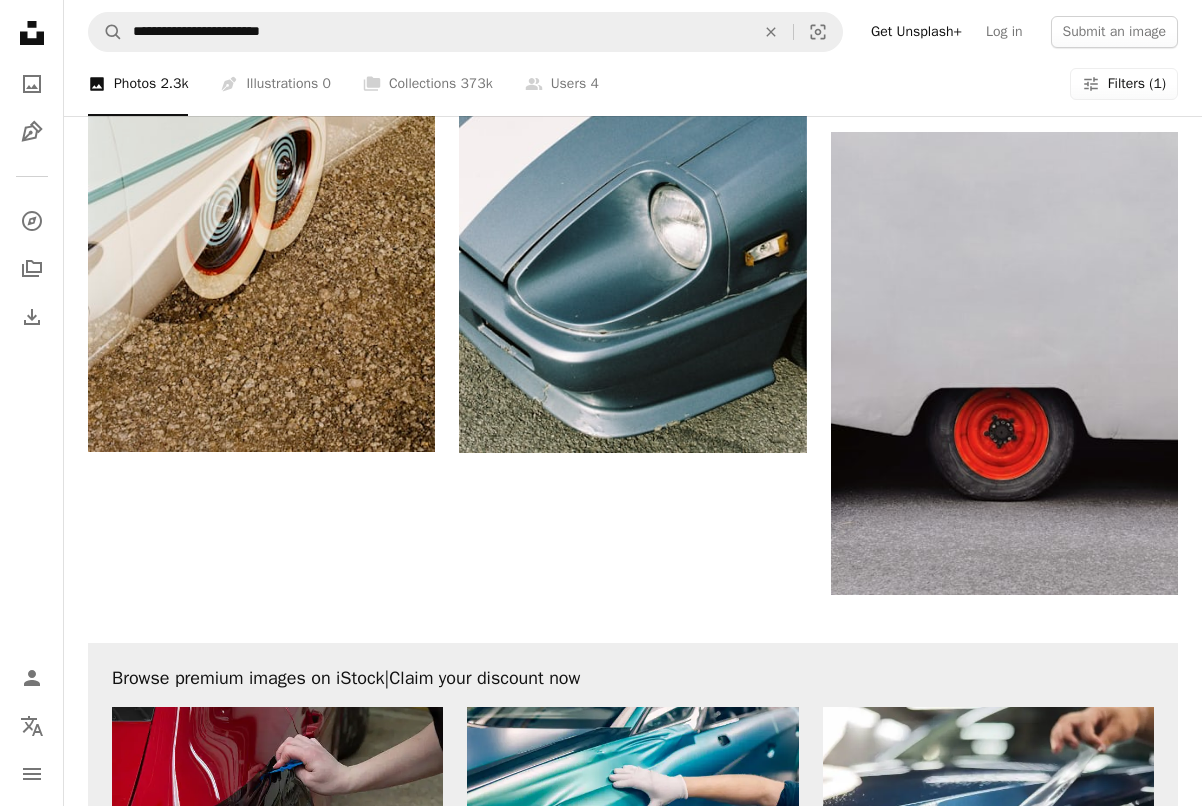 scroll, scrollTop: 2169, scrollLeft: 0, axis: vertical 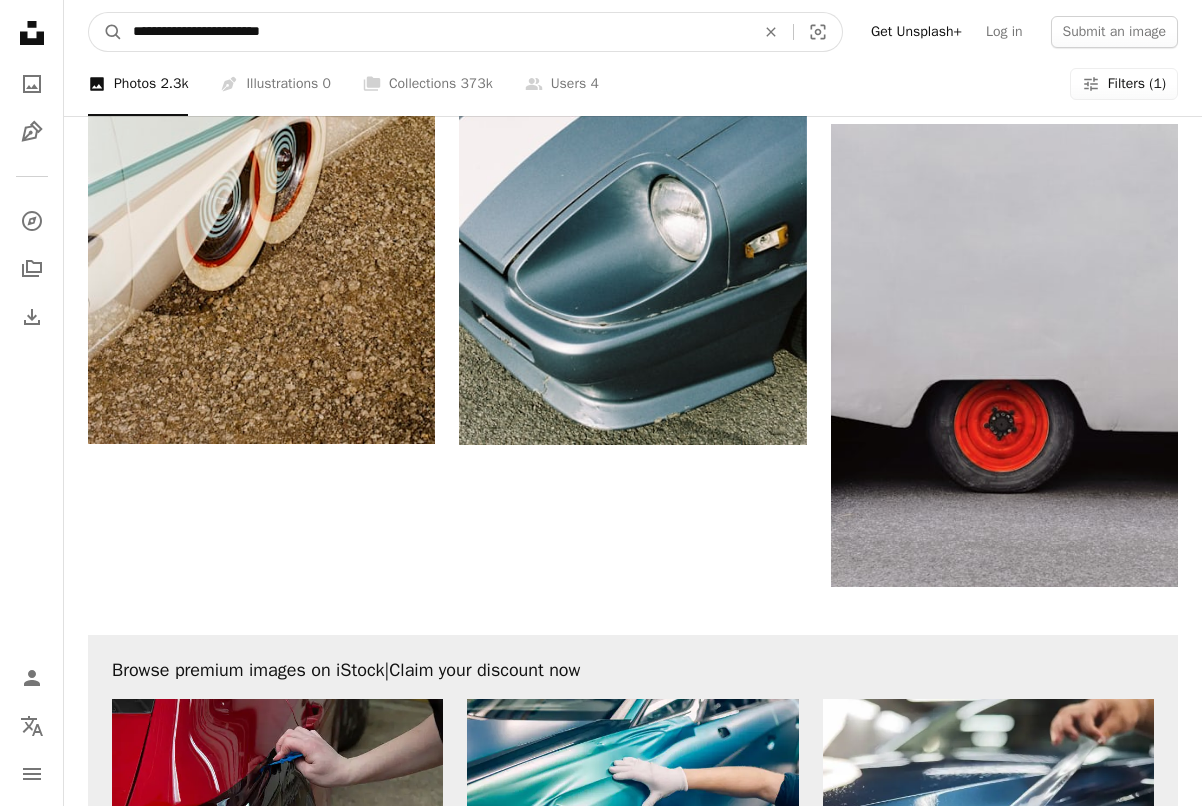 drag, startPoint x: 316, startPoint y: 43, endPoint x: 51, endPoint y: 15, distance: 266.47513 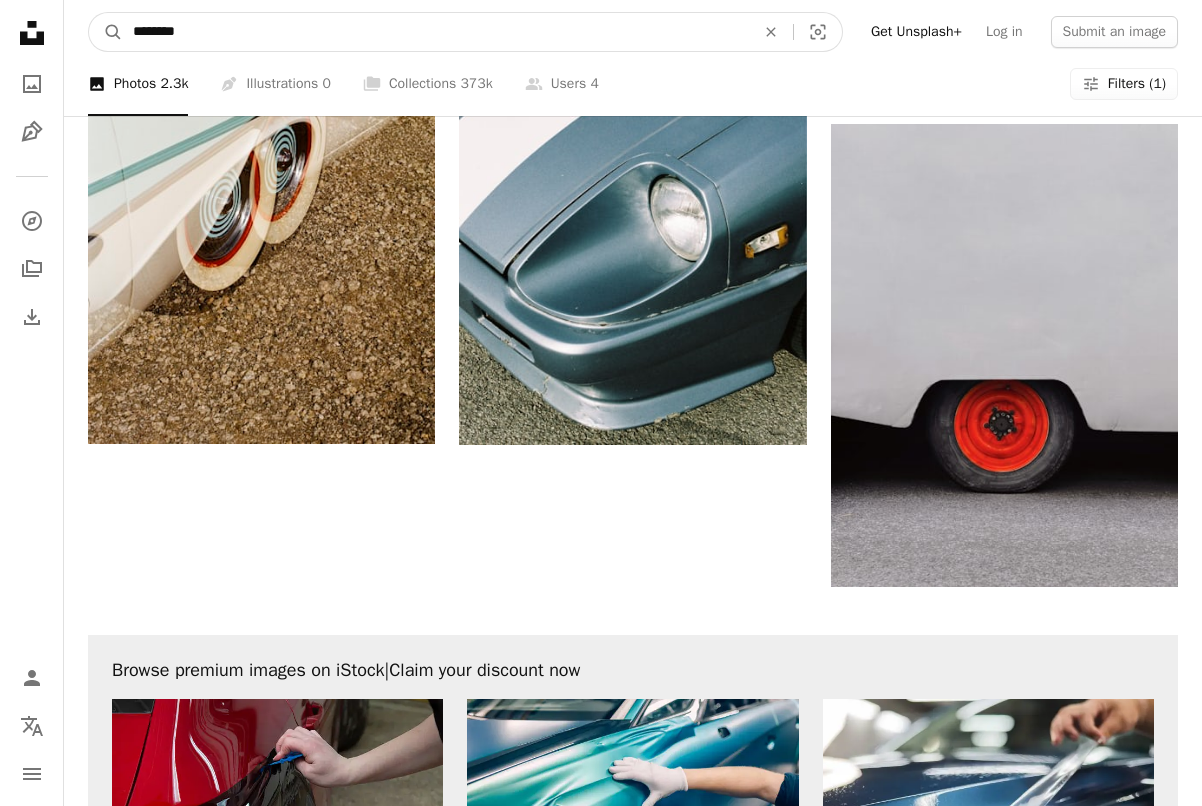 type on "********" 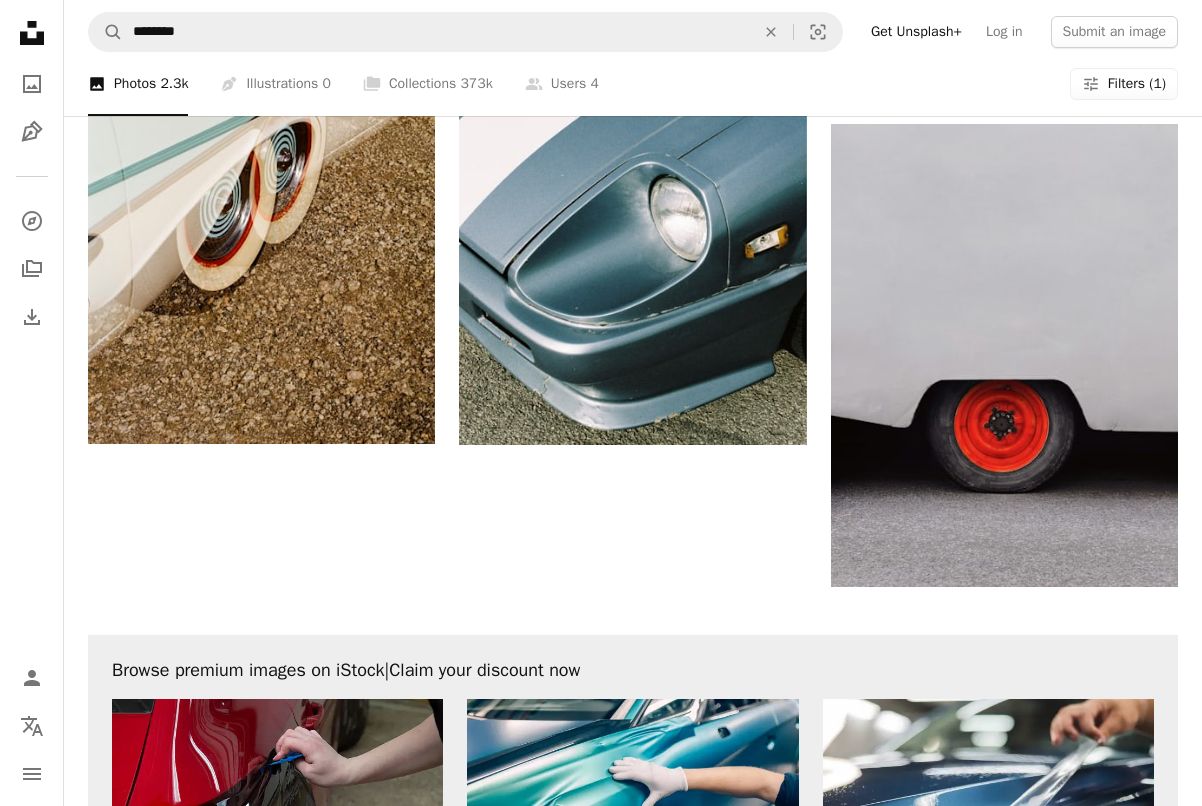 scroll, scrollTop: 0, scrollLeft: 0, axis: both 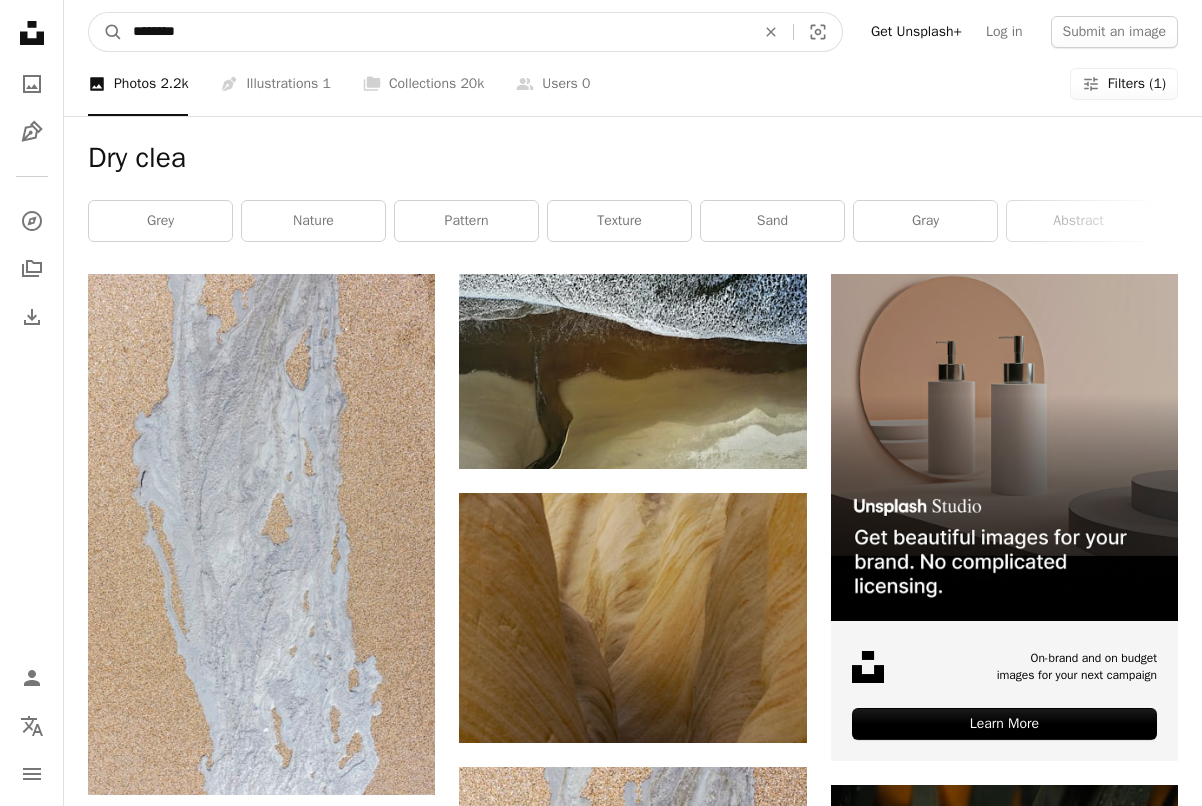 click on "********" at bounding box center (436, 32) 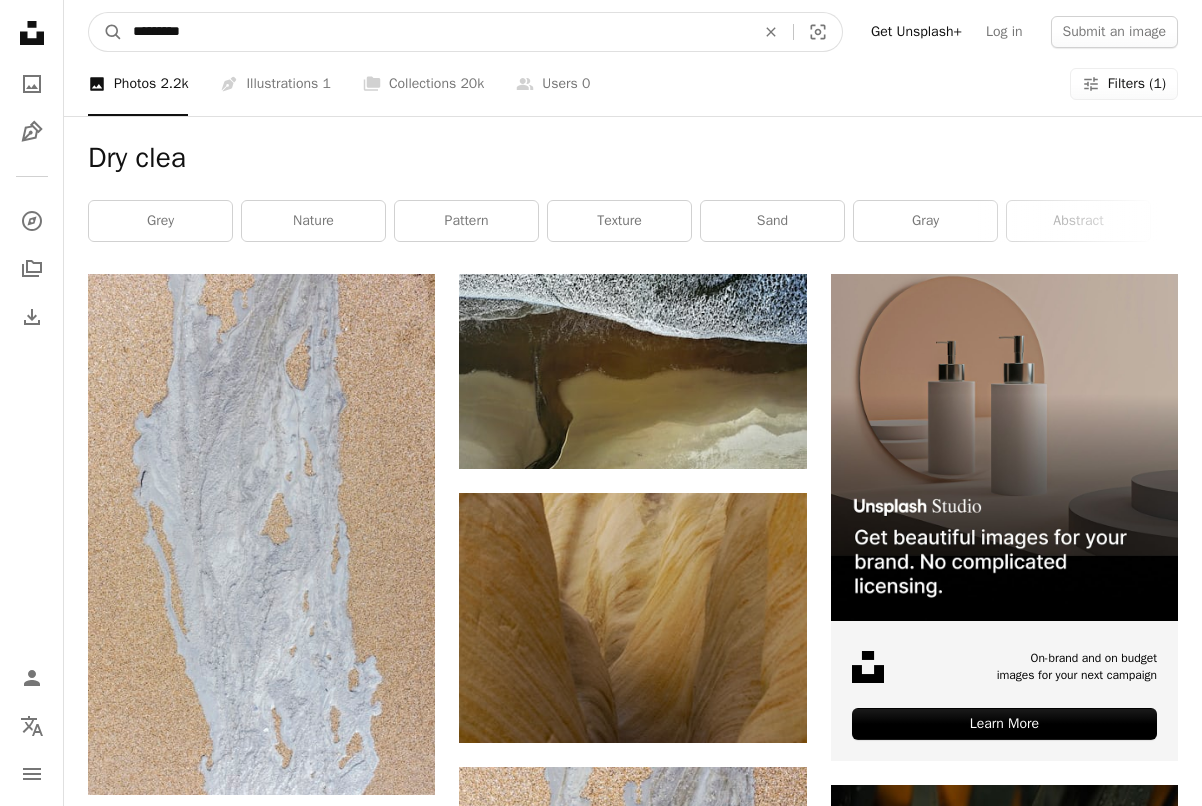 click on "A magnifying glass" at bounding box center (106, 32) 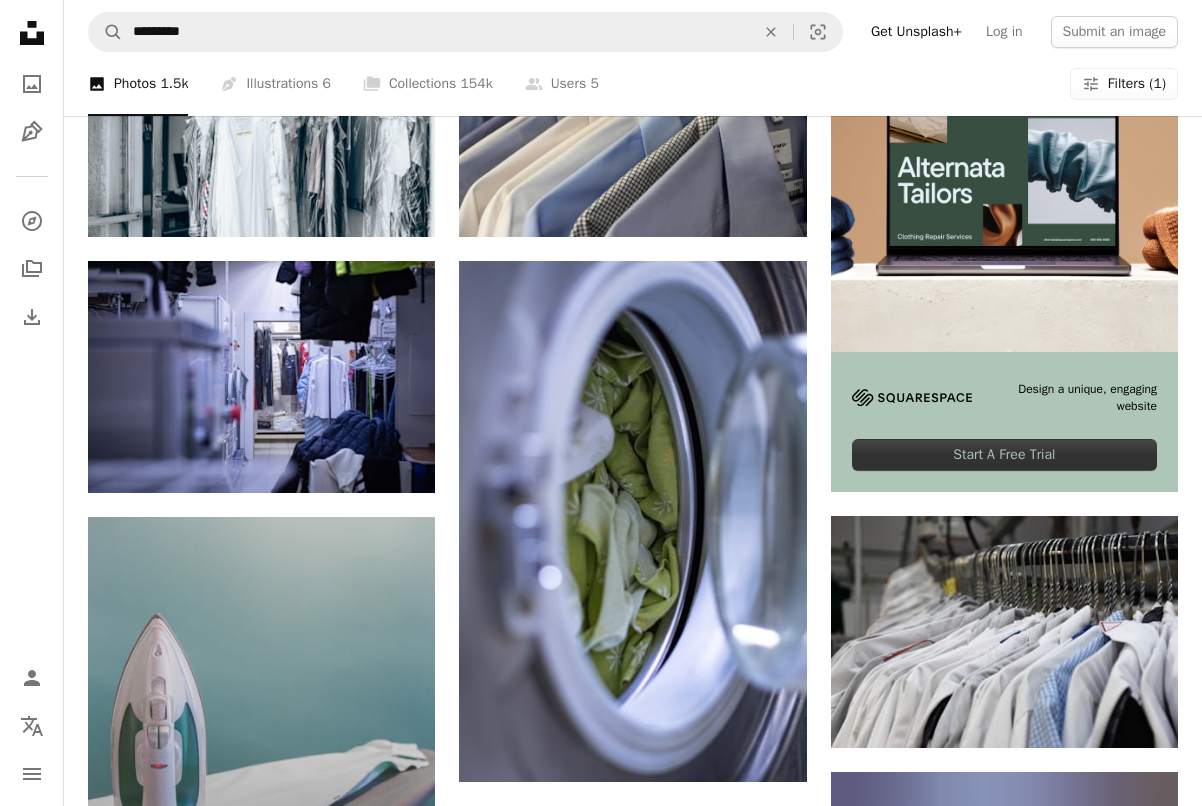 scroll, scrollTop: 0, scrollLeft: 0, axis: both 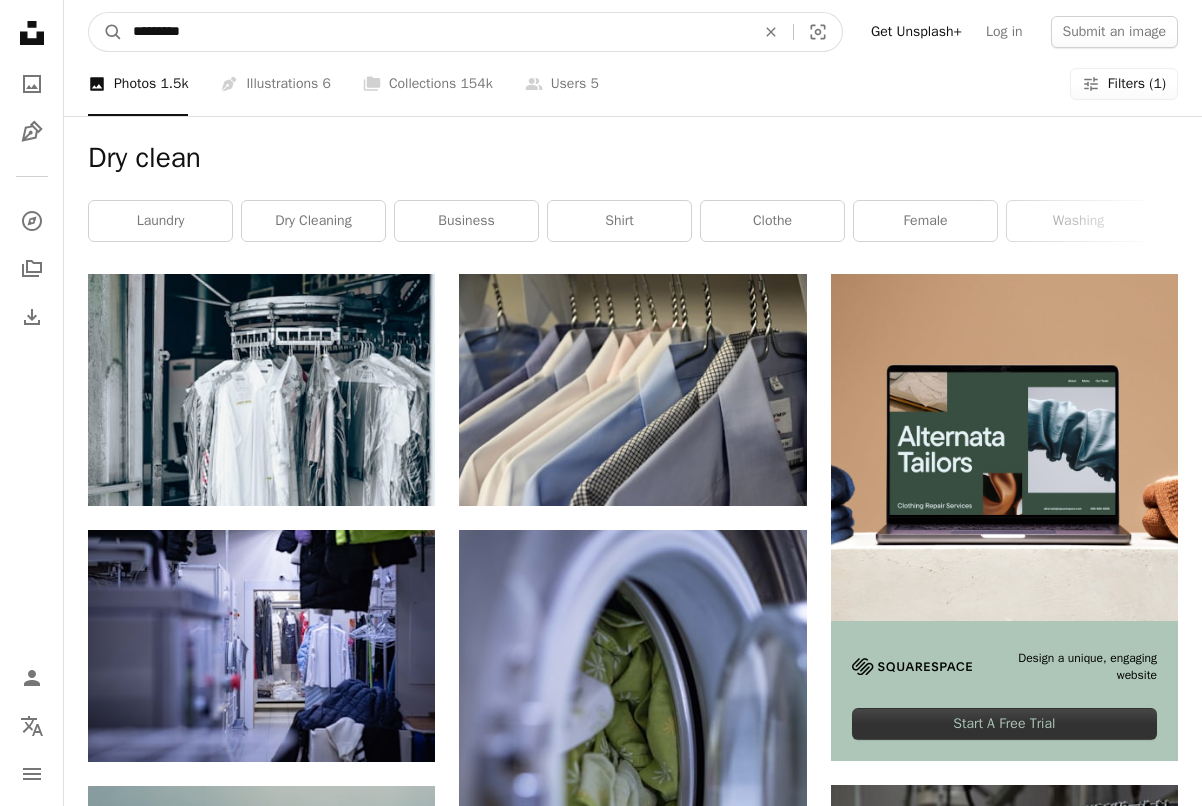 click on "*********" at bounding box center [436, 32] 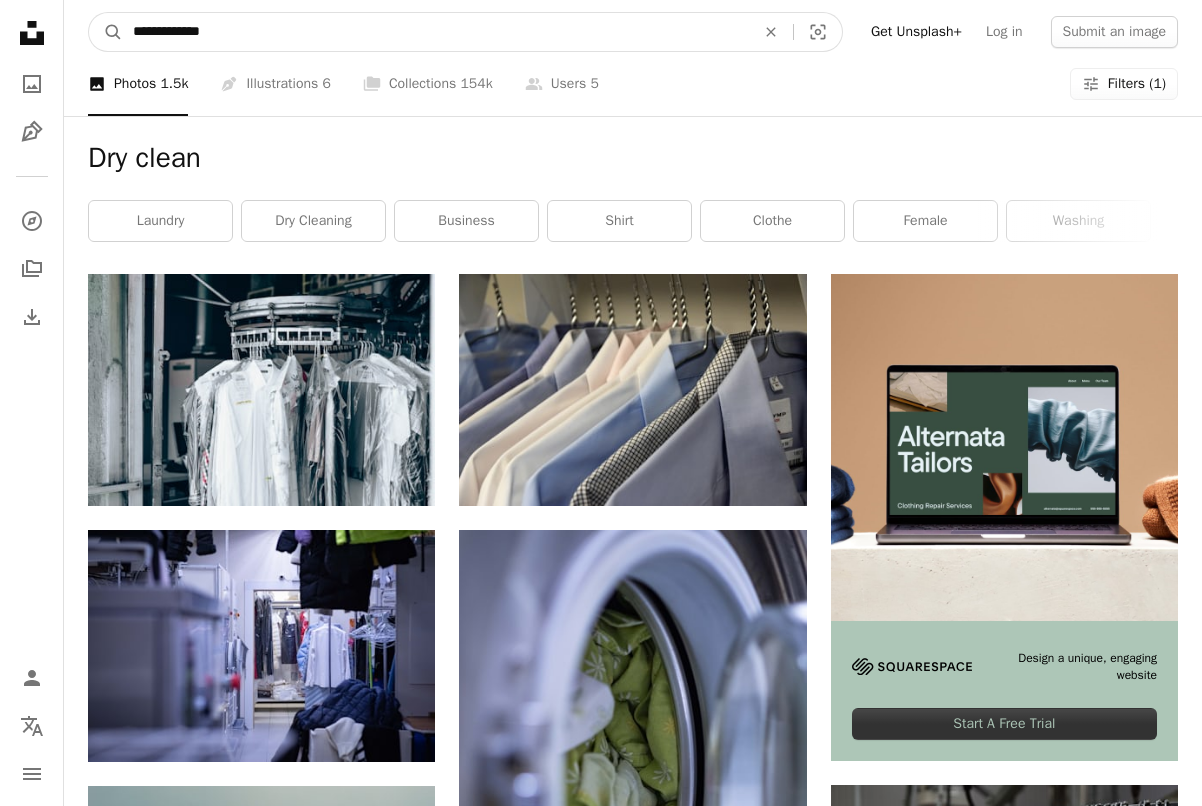 type on "**********" 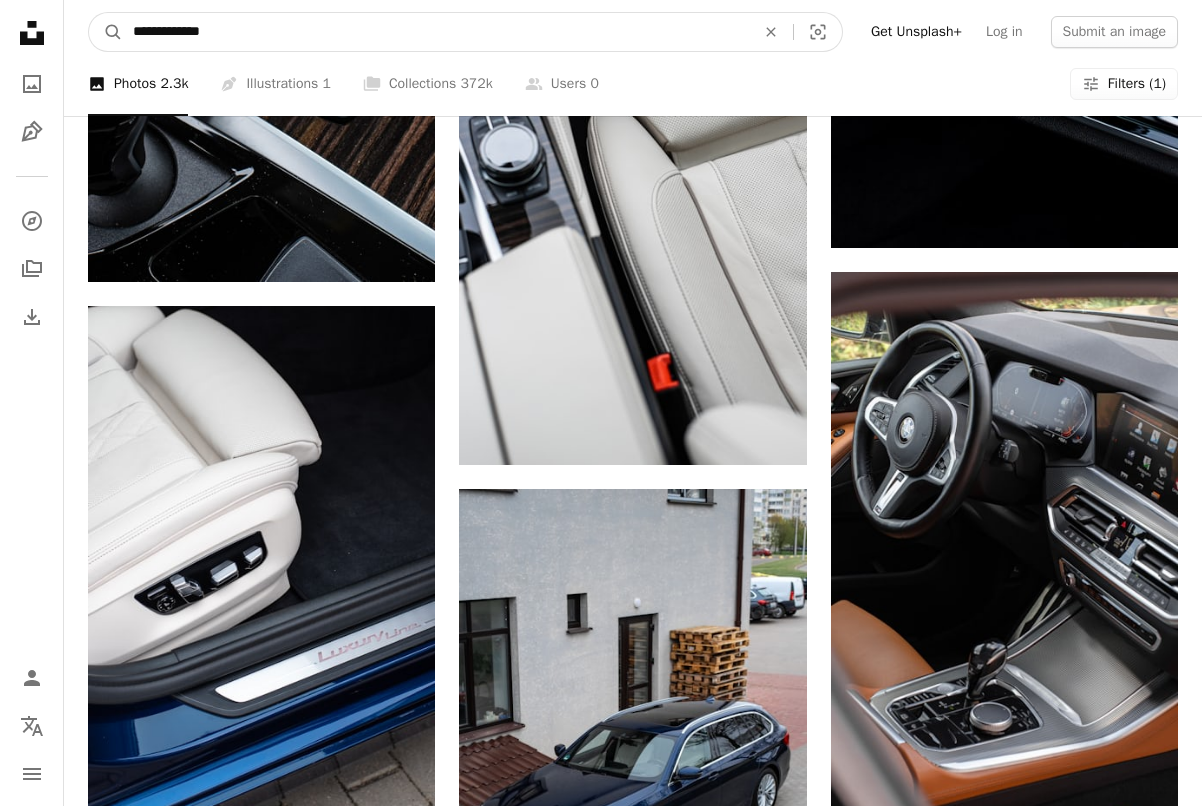 drag, startPoint x: 242, startPoint y: 32, endPoint x: 5, endPoint y: 8, distance: 238.2121 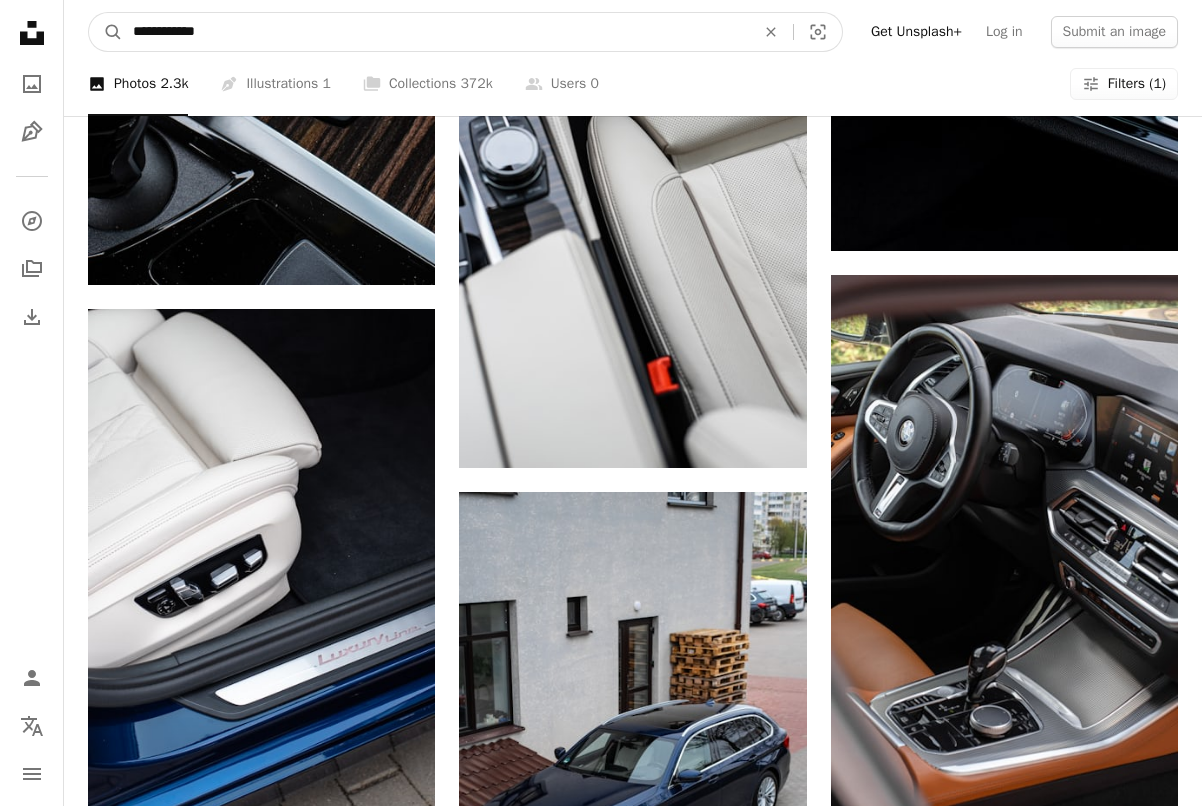 type on "**********" 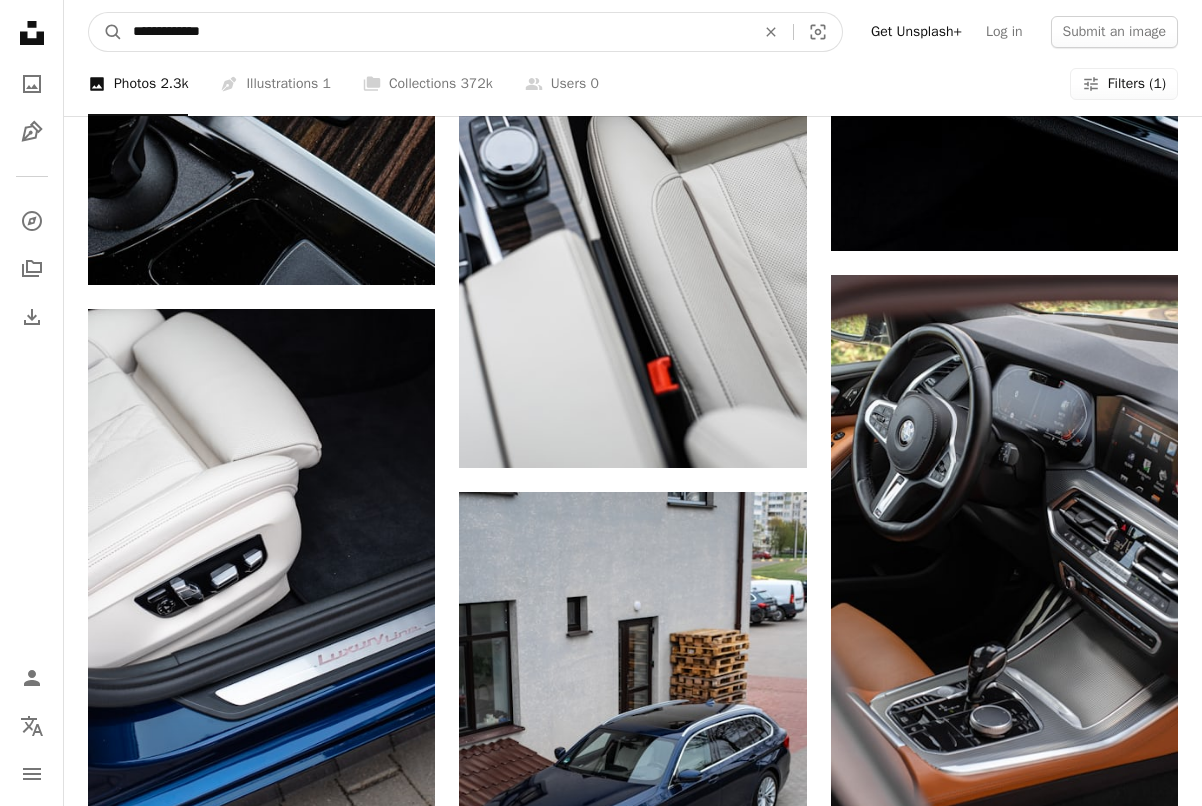 click on "A magnifying glass" at bounding box center [106, 32] 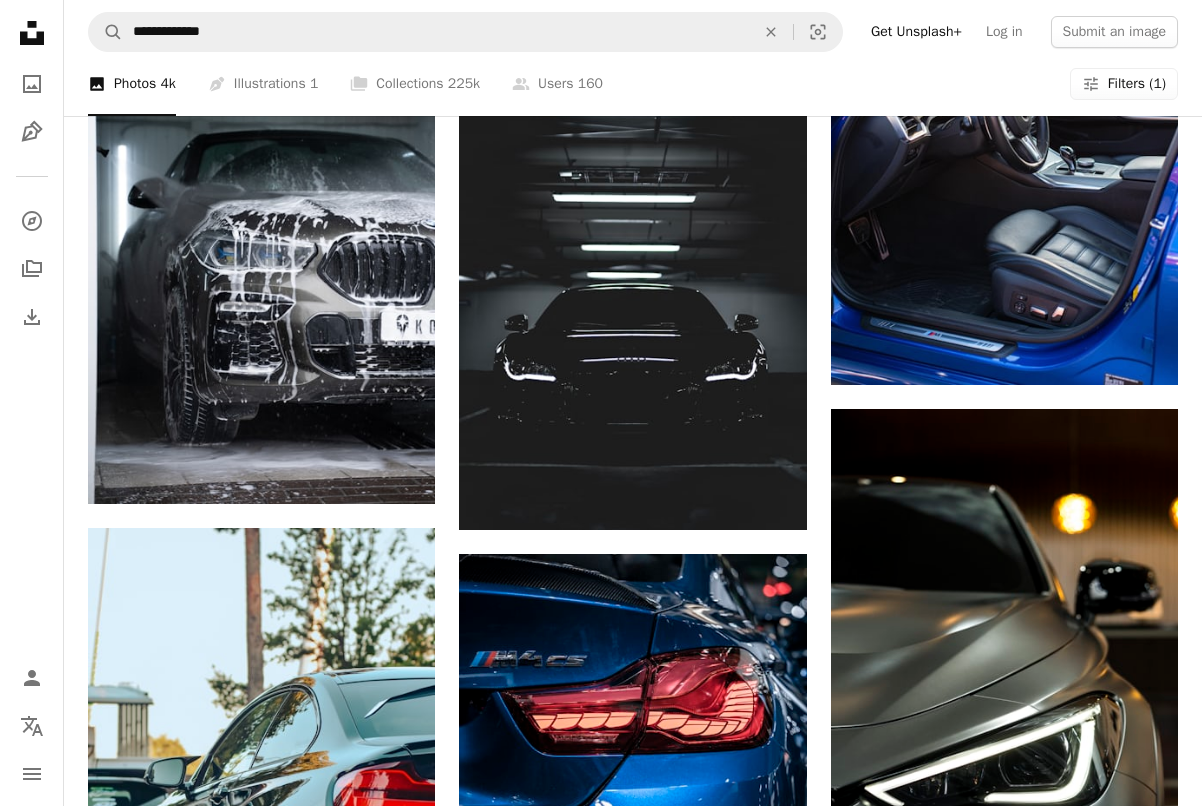 scroll, scrollTop: 1927, scrollLeft: 0, axis: vertical 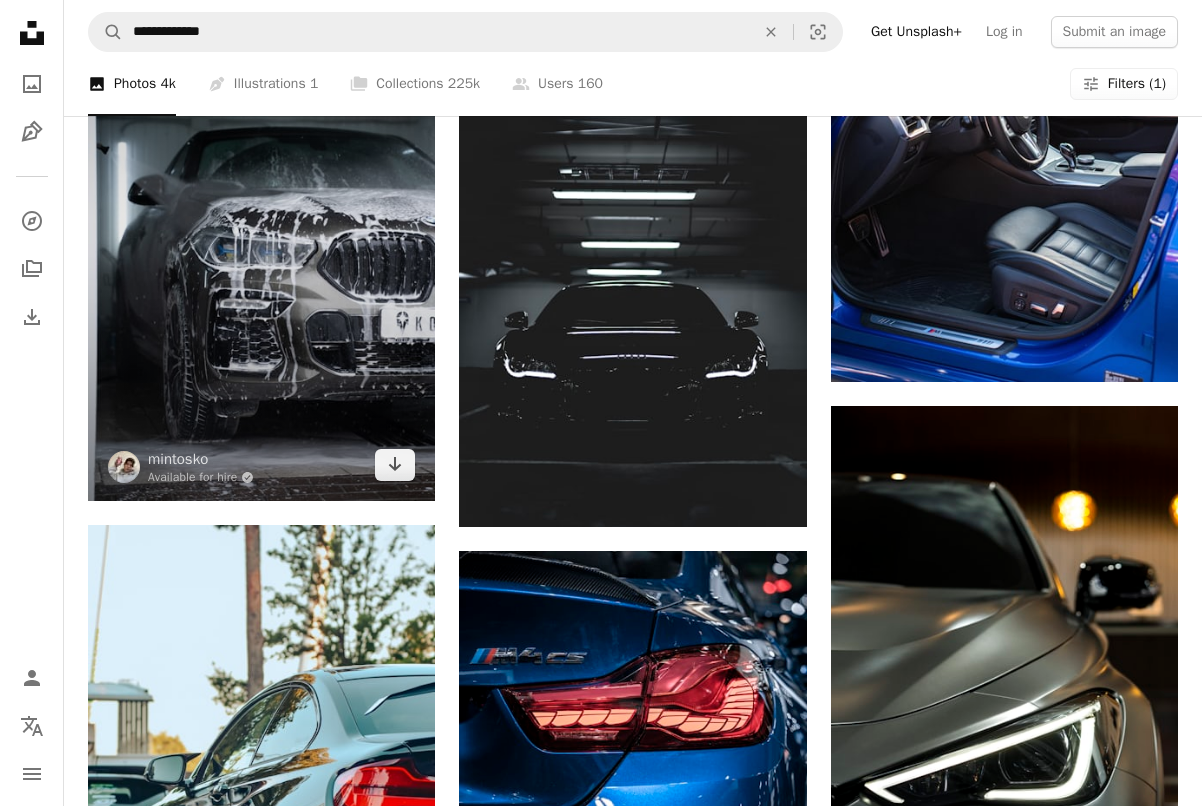 click 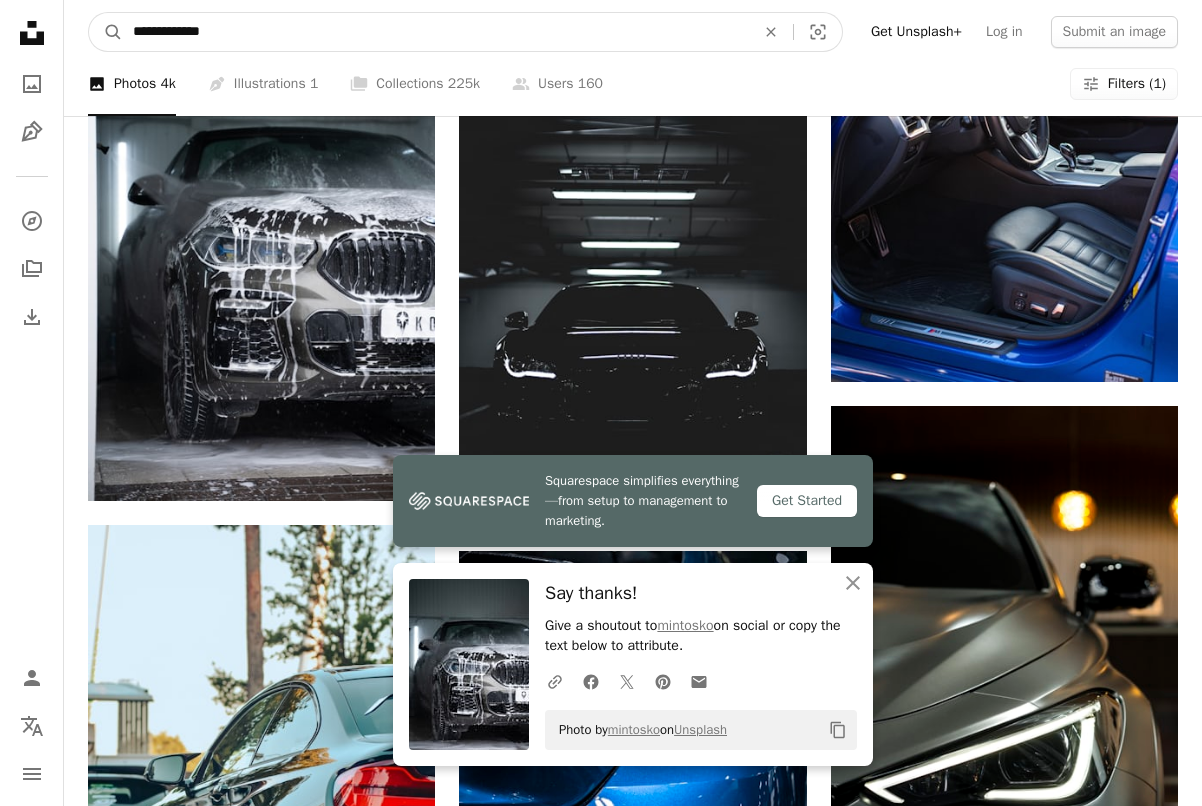 click on "**********" at bounding box center [436, 32] 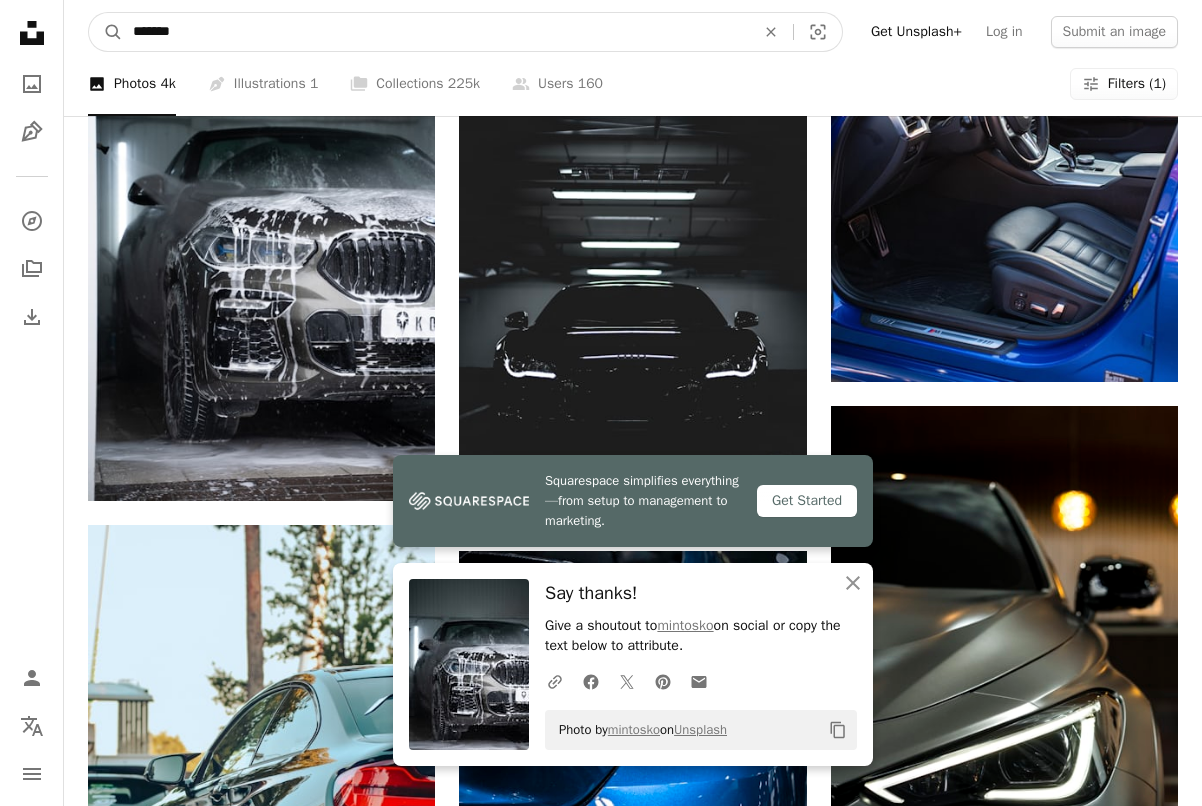 type on "********" 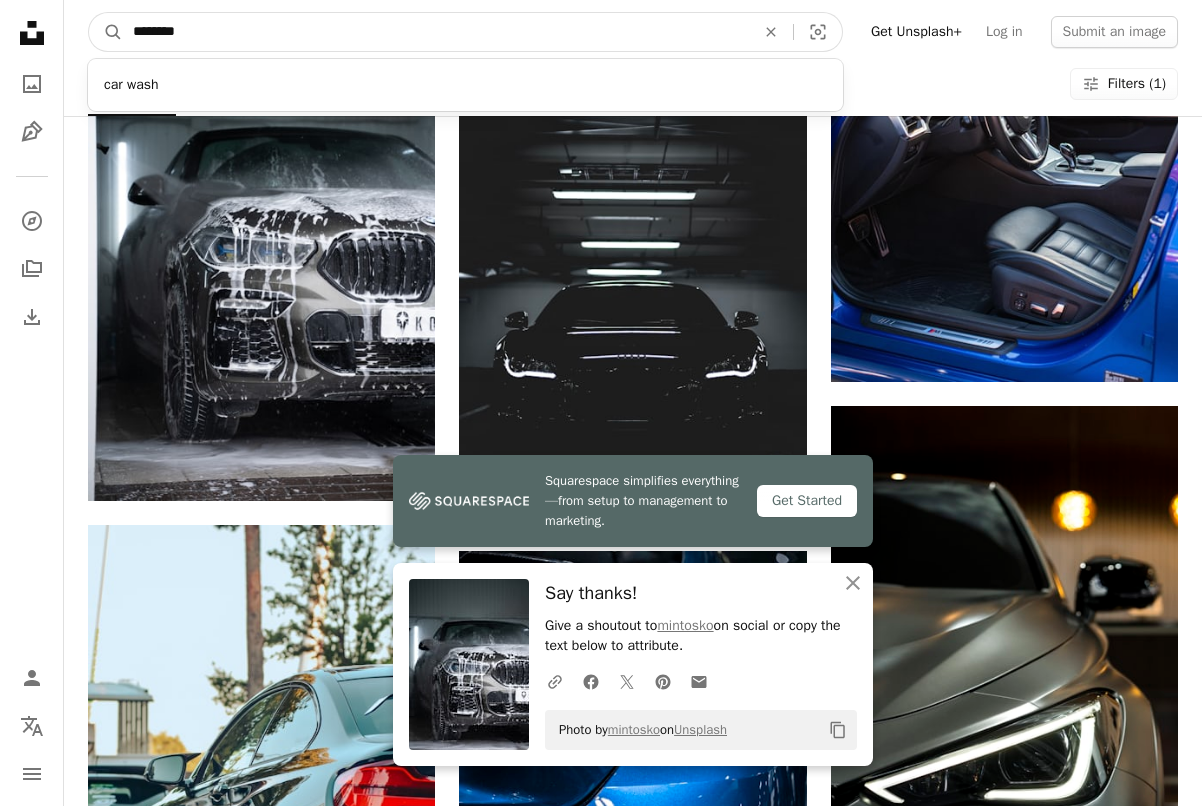 click on "A magnifying glass" at bounding box center (106, 32) 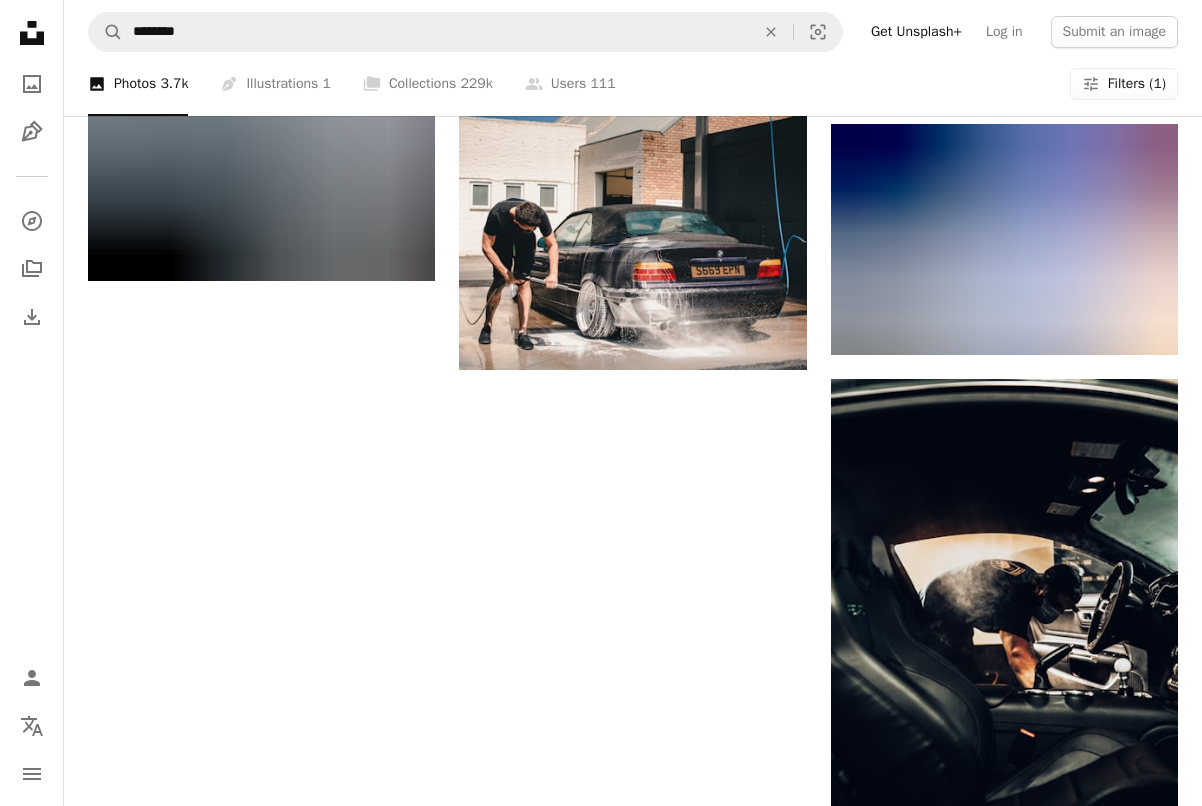 scroll, scrollTop: 2296, scrollLeft: 0, axis: vertical 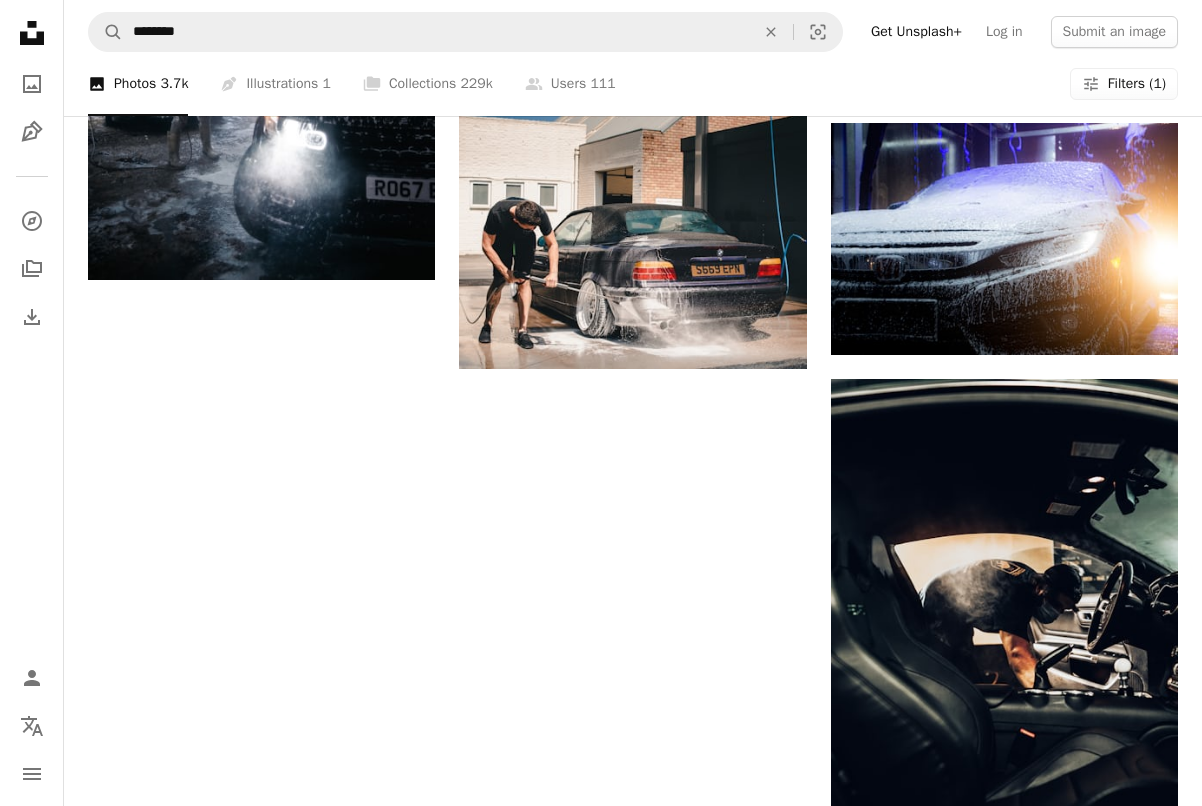 click on "Load more" at bounding box center [633, 1614] 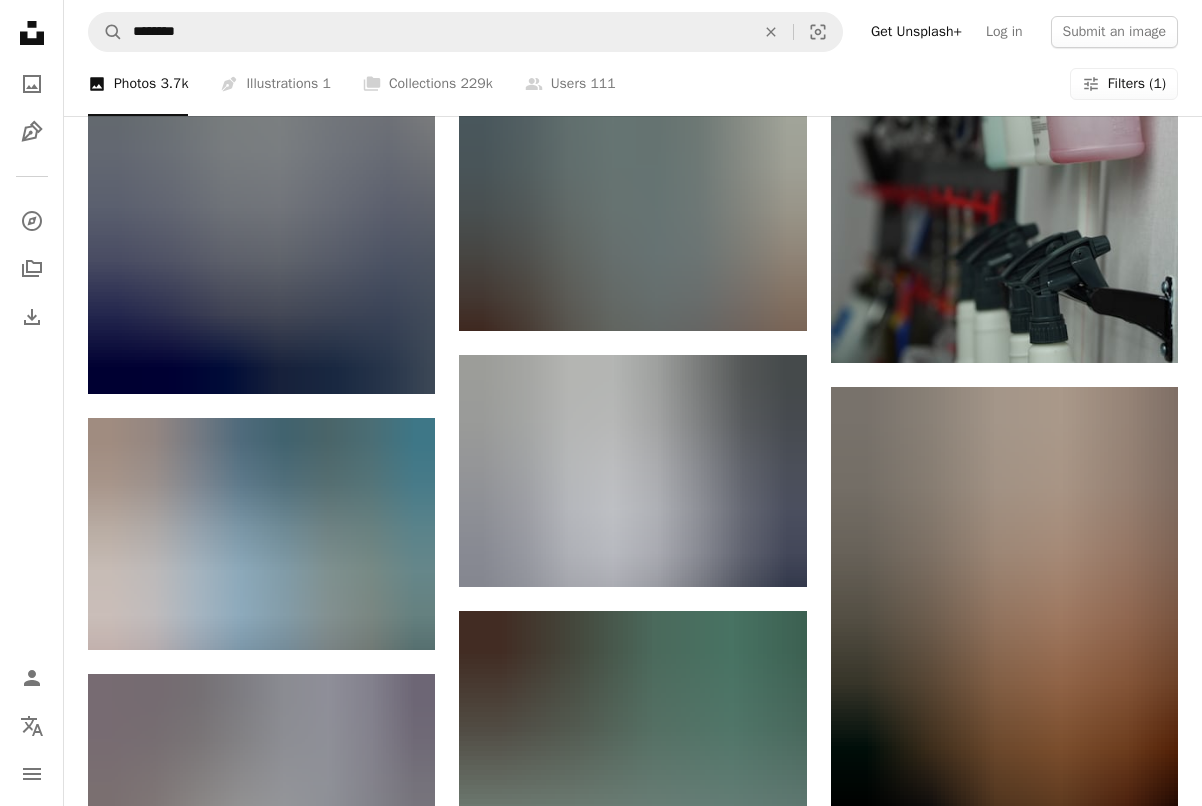 scroll, scrollTop: 4490, scrollLeft: 0, axis: vertical 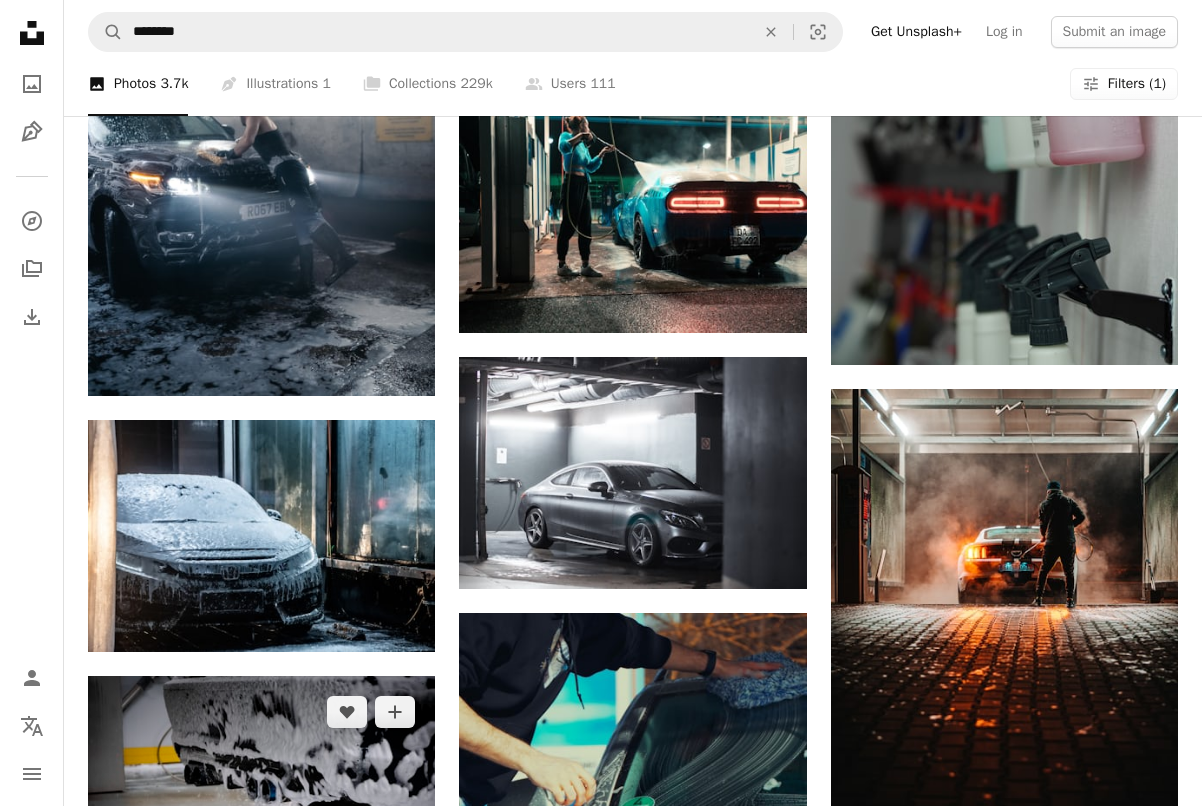click at bounding box center [261, 792] 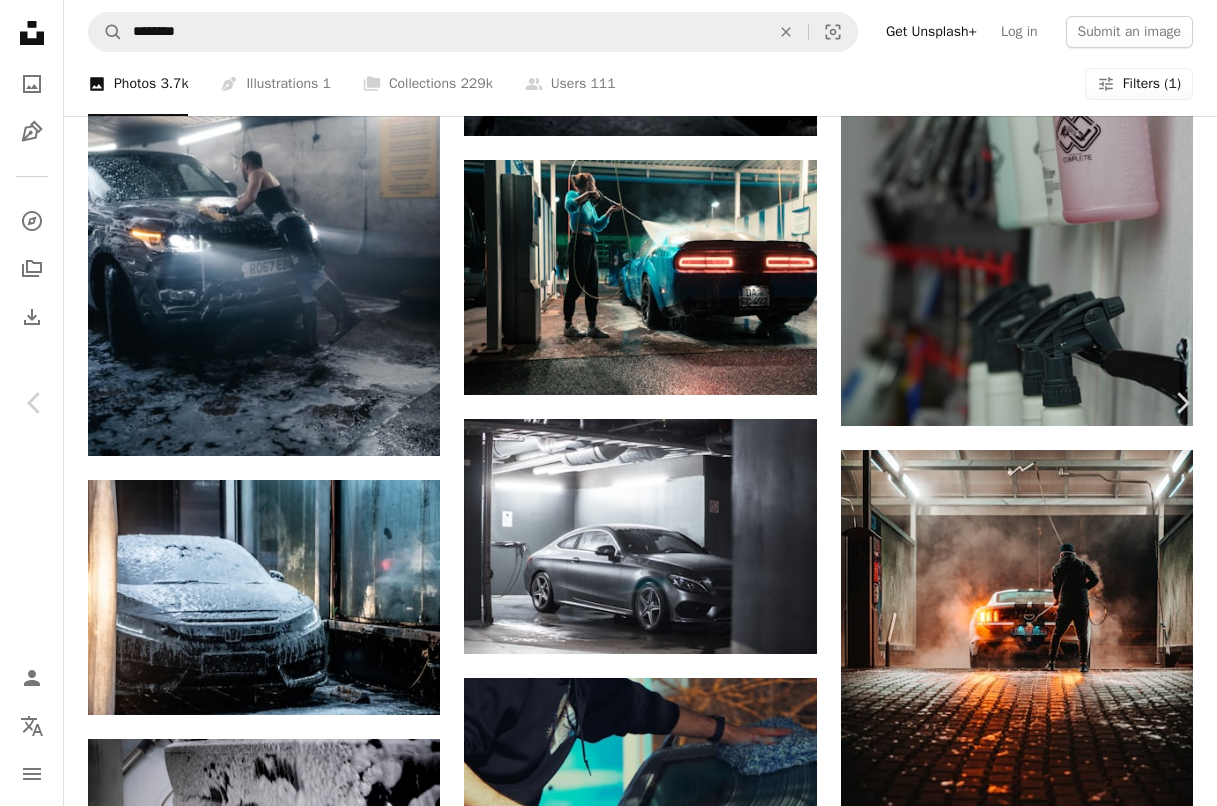 click on "Download free" at bounding box center (1018, 4317) 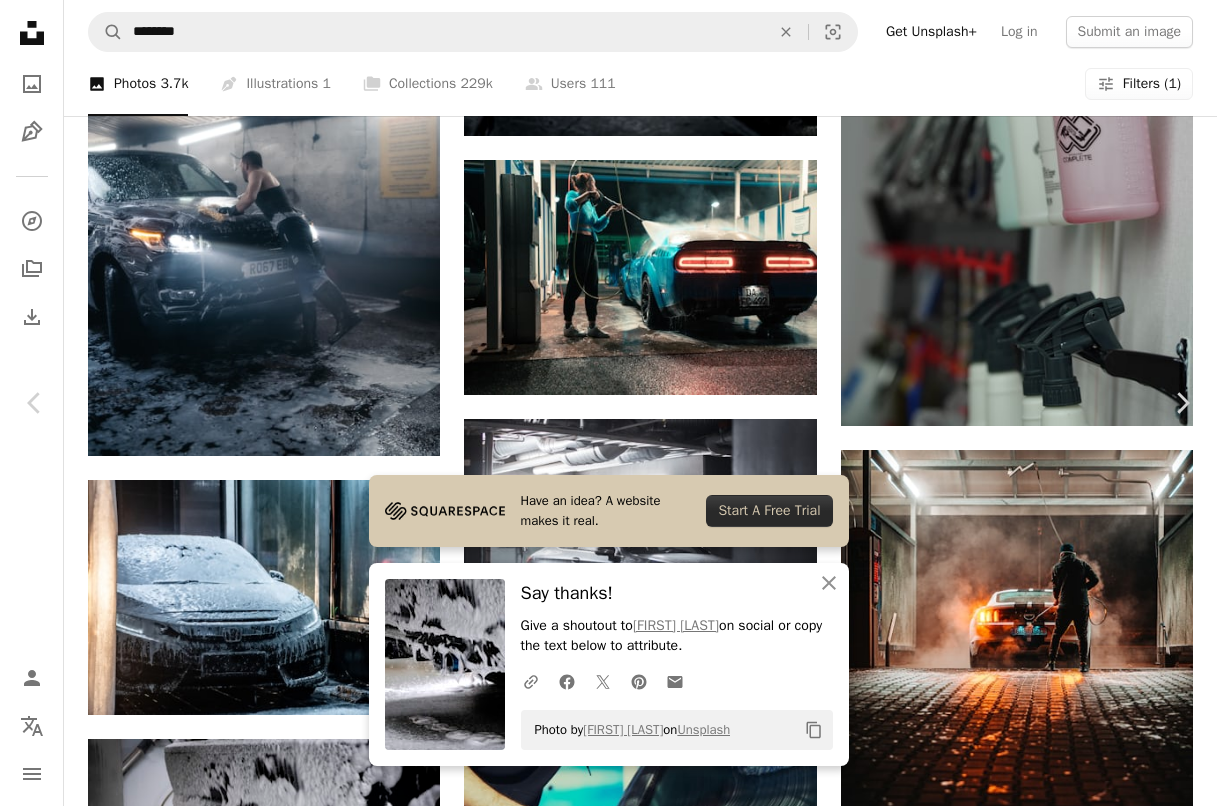 click on "Unsplash logo Unsplash Home A photo Pen Tool A compass A stack of folders Download Person Localization icon navigation menu A magnifying glass ******** An X shape Visual search Get Unsplash+ Log in Submit an image A photo Photos   3.7k Pen Tool Illustrations   1 A stack of folders Collections   229k A group of people Users   111 Clear A copyright icon © Free Arrow down Aspect ratio Orientation Arrow down Unfold Sort by  Relevance Arrow down Filters Filters (1) Car wash car car washing car detailing carwash car repair car cleaning wash cars vehicle car polish wash car car service A heart A plus sign [FIRST] [LAST] Available for hire A checkmark inside of a circle Arrow pointing down A heart A plus sign [FIRST] [LAST] Arrow pointing down A heart A plus sign [FIRST] [LAST] Available for hire A checkmark inside of a circle Arrow pointing down A heart A plus sign [FIRST] [LAST] Available for hire A checkmark inside of a circle Arrow pointing down A heart A plus sign [FIRST] [LAST] Arrow pointing down A heart A plus sign" at bounding box center [608, -110] 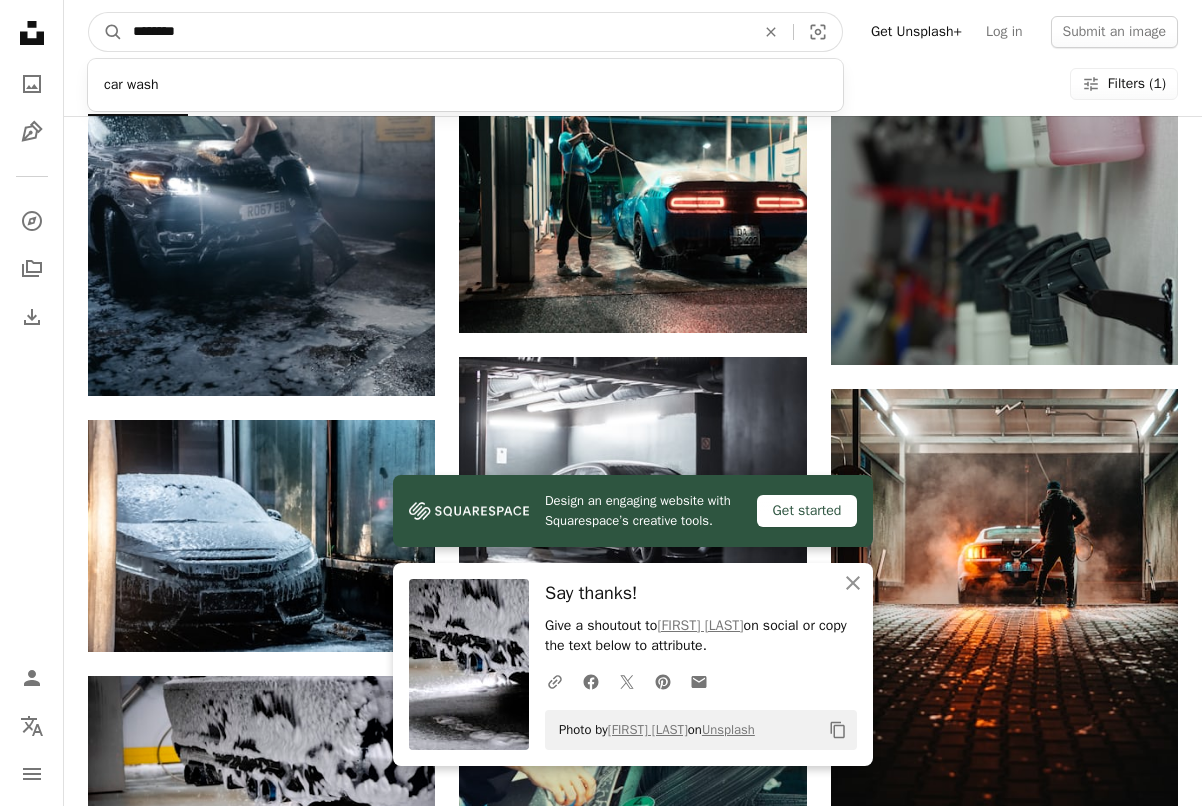 drag, startPoint x: 211, startPoint y: 25, endPoint x: 157, endPoint y: 27, distance: 54.037025 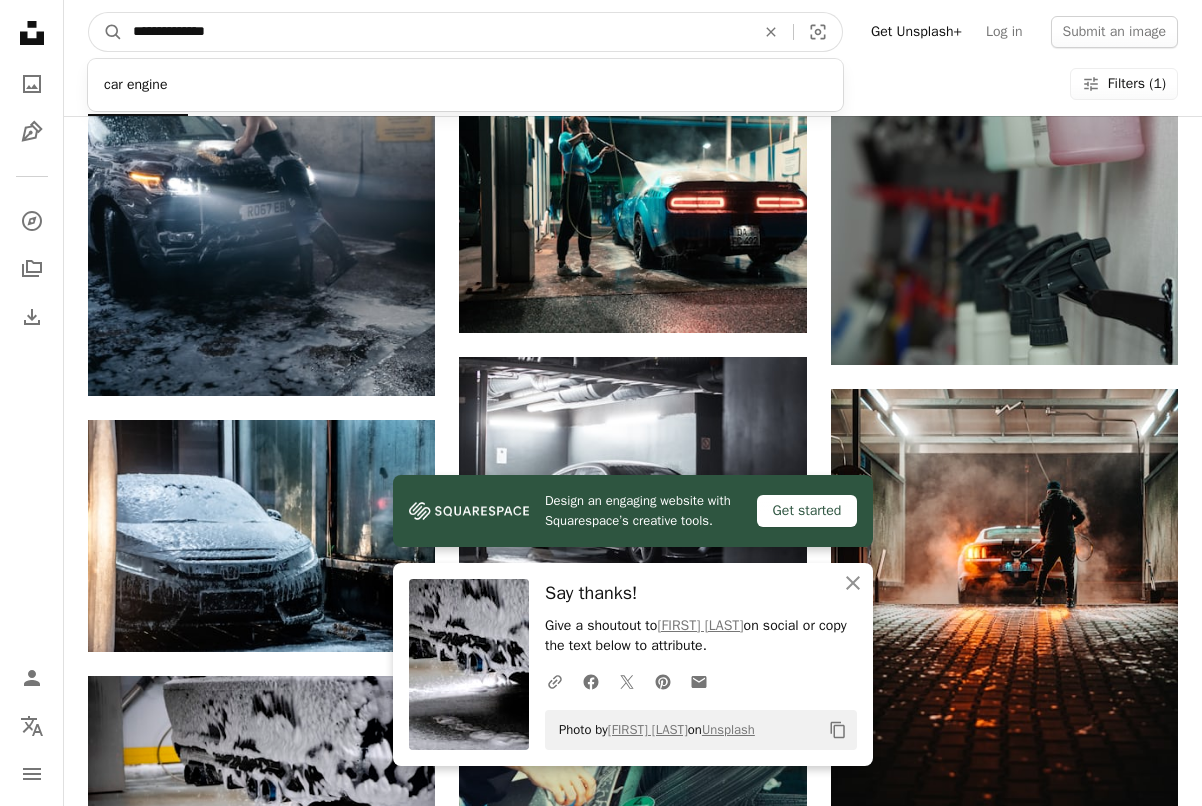 type on "**********" 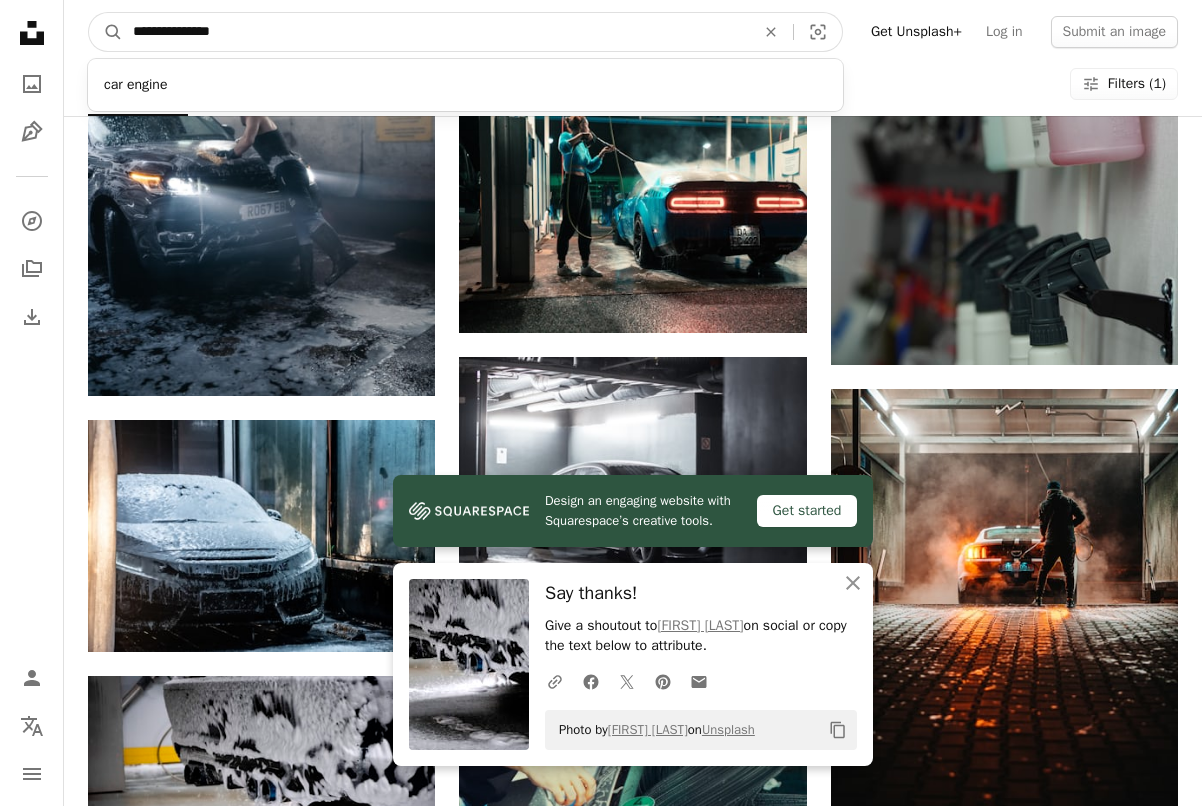 click on "A magnifying glass" at bounding box center (106, 32) 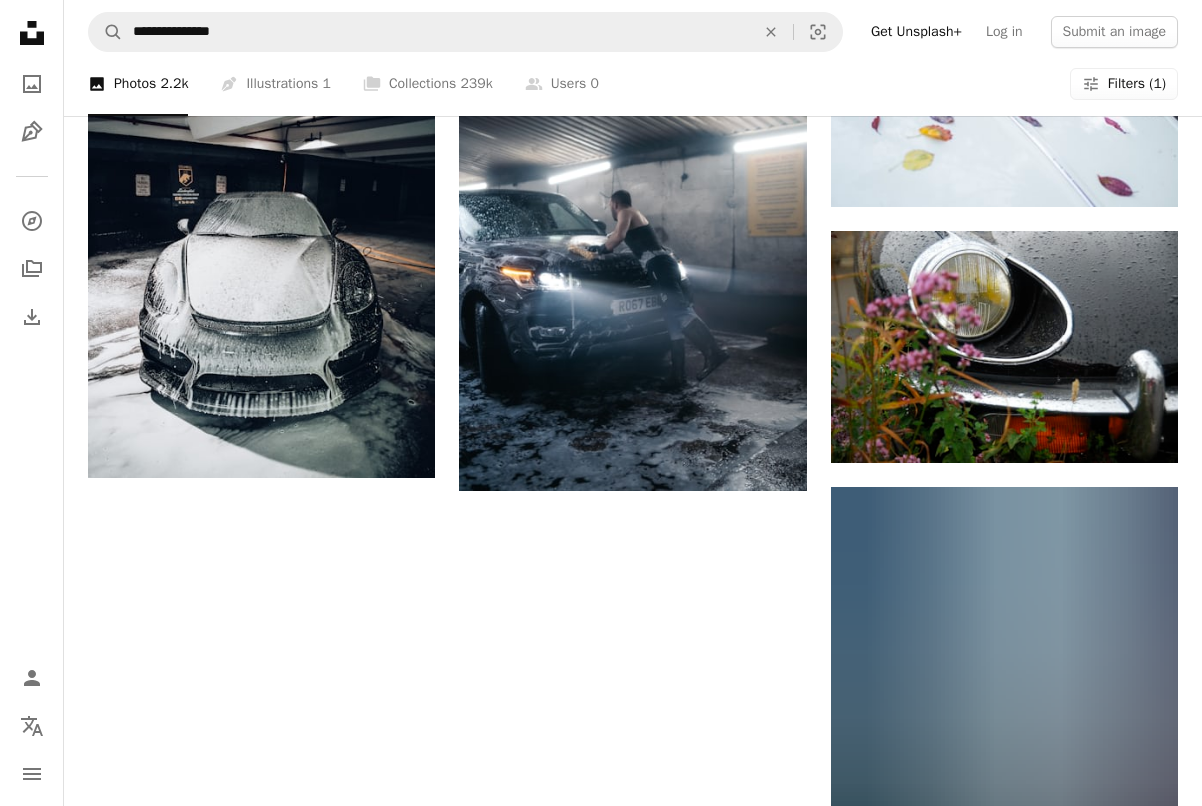 scroll, scrollTop: 2198, scrollLeft: 0, axis: vertical 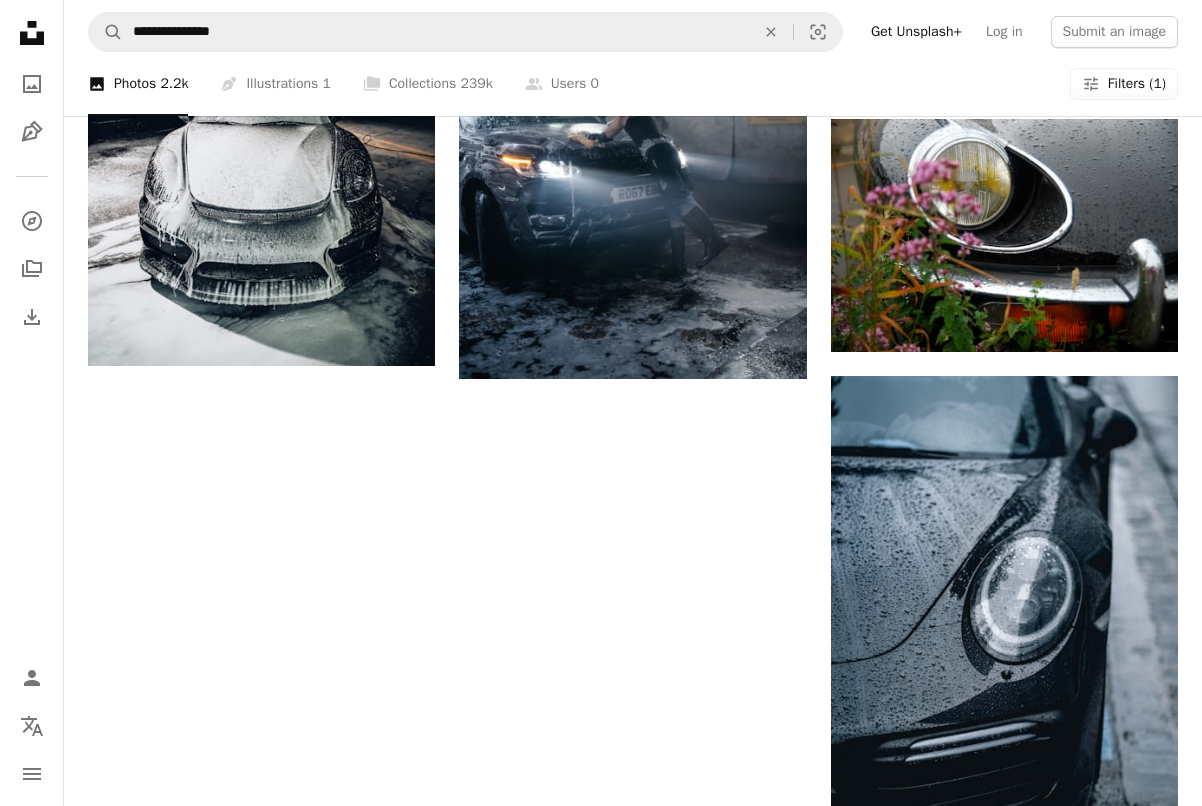 click on "Load more" at bounding box center [633, 1610] 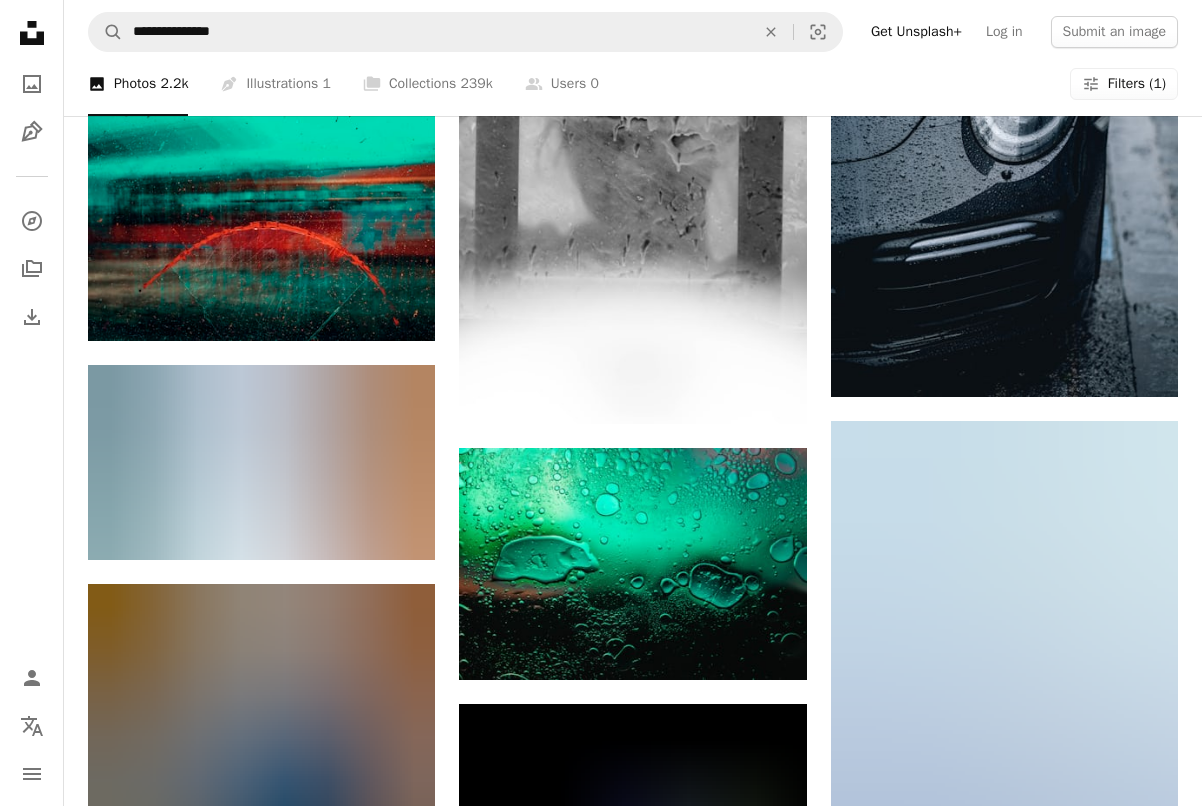 scroll, scrollTop: 2699, scrollLeft: 0, axis: vertical 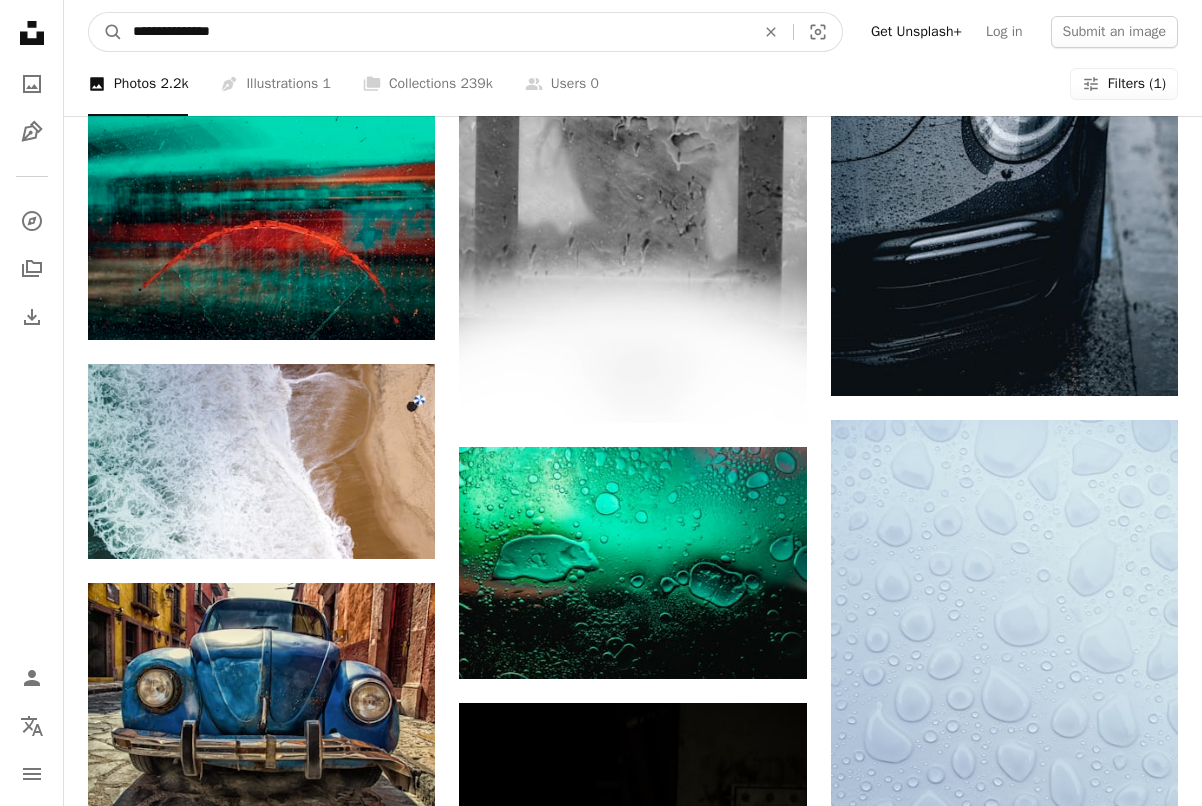 click on "**********" at bounding box center (436, 32) 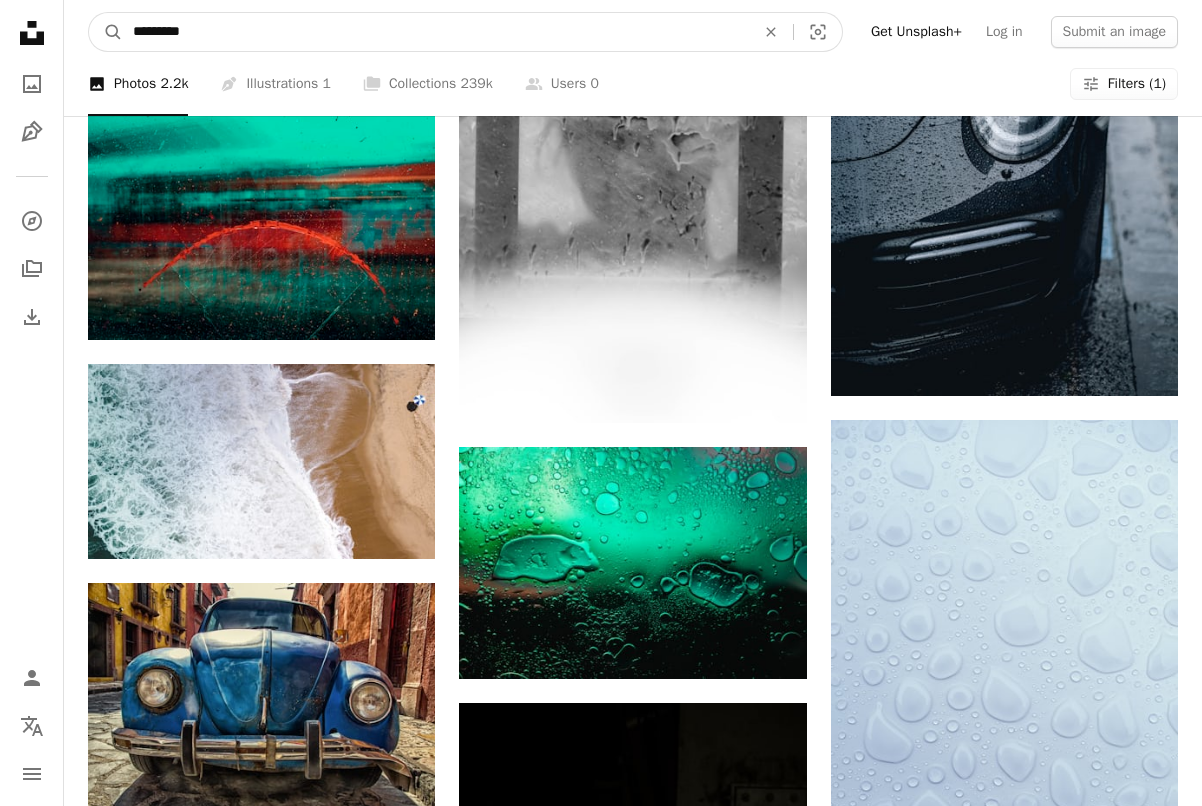 click on "A magnifying glass" at bounding box center [106, 32] 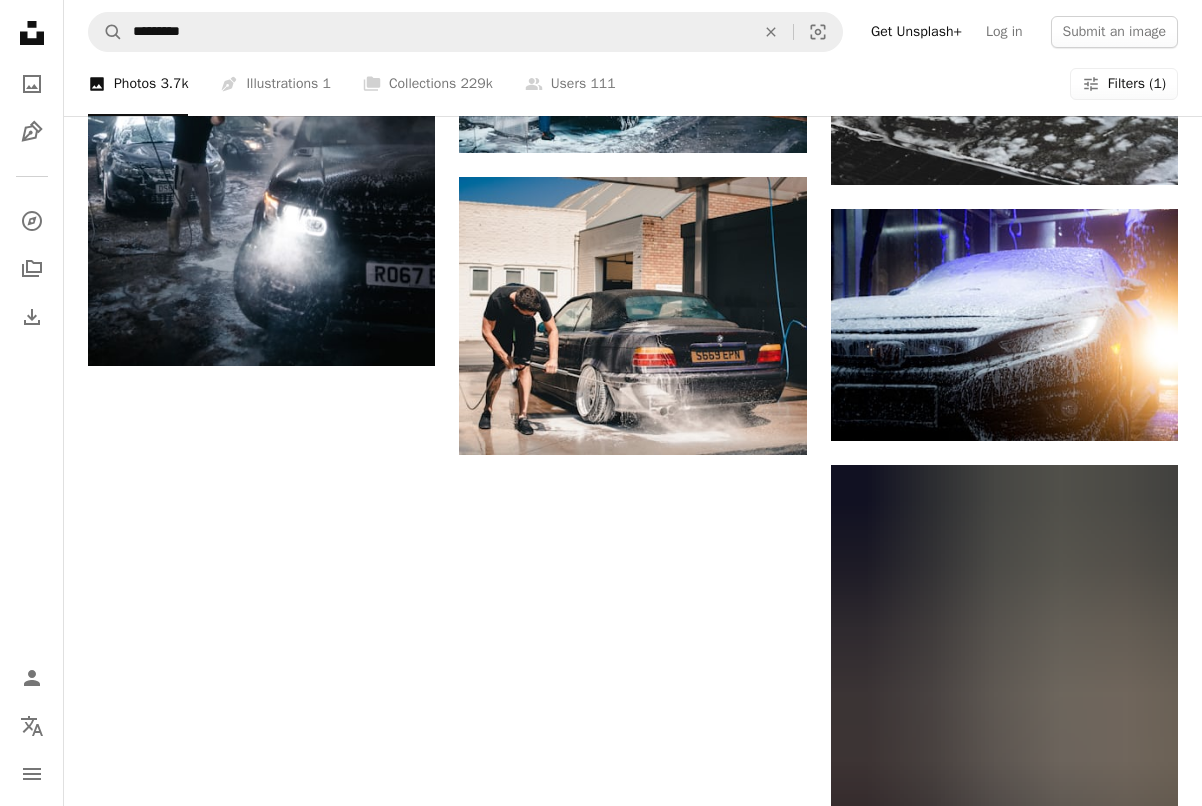 scroll, scrollTop: 2300, scrollLeft: 0, axis: vertical 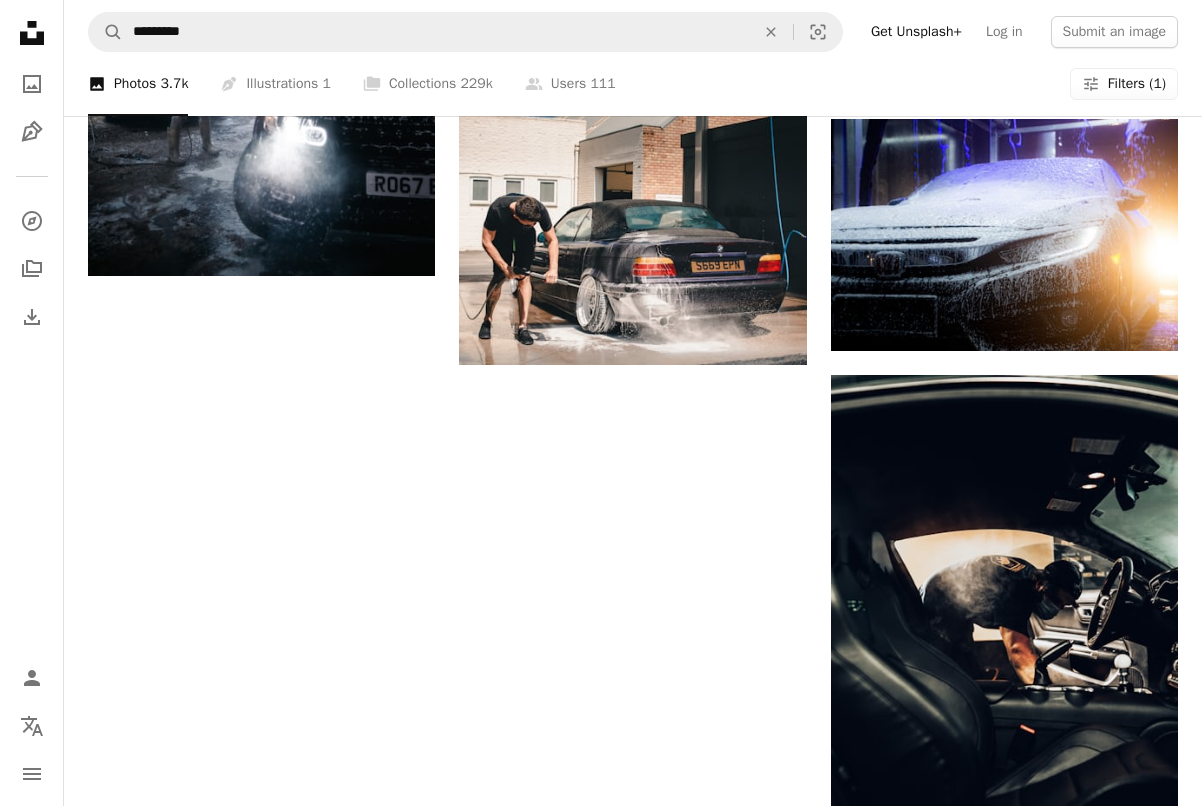click at bounding box center (633, 1554) 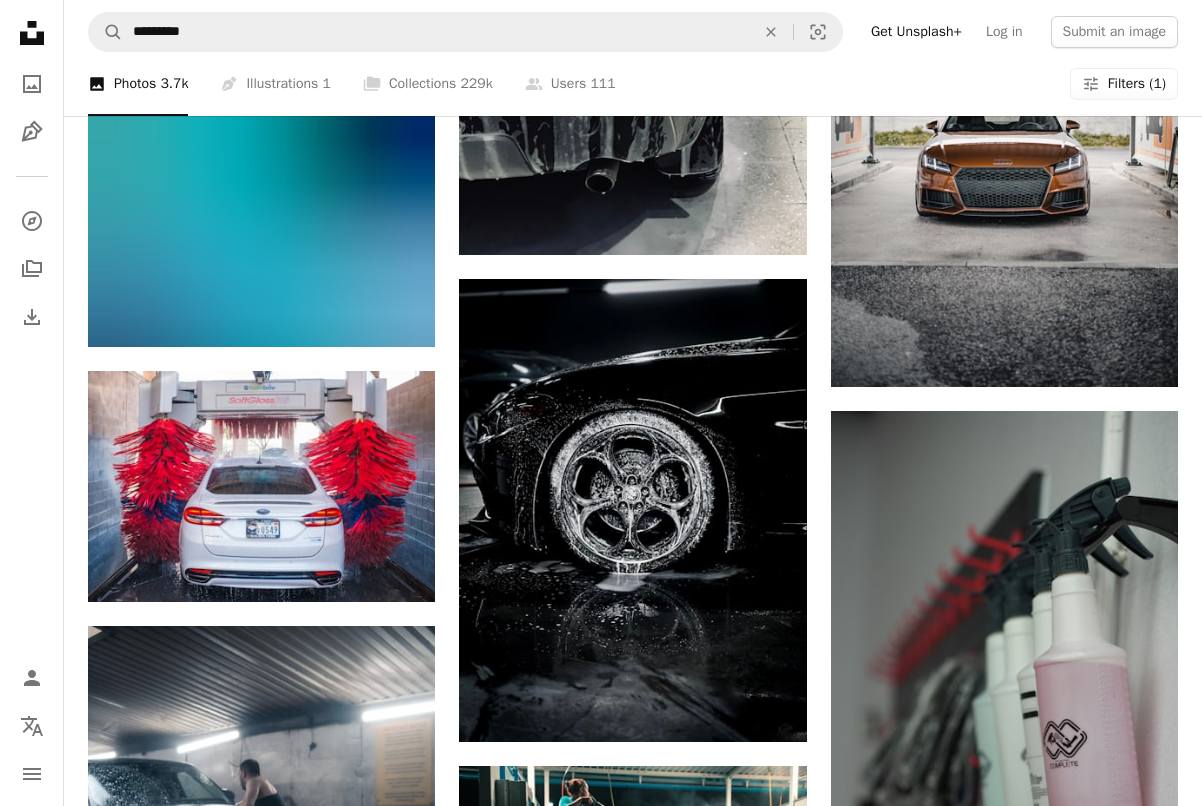 scroll, scrollTop: 3828, scrollLeft: 0, axis: vertical 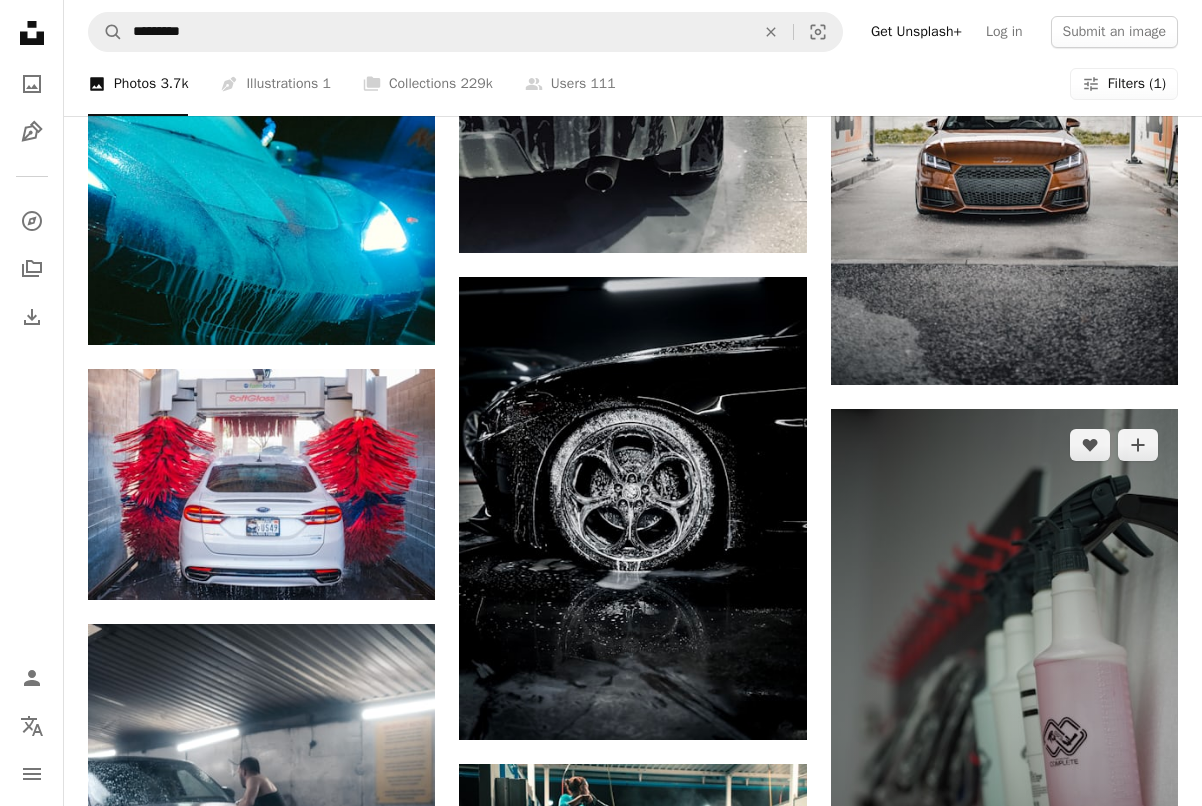 click at bounding box center [1004, 717] 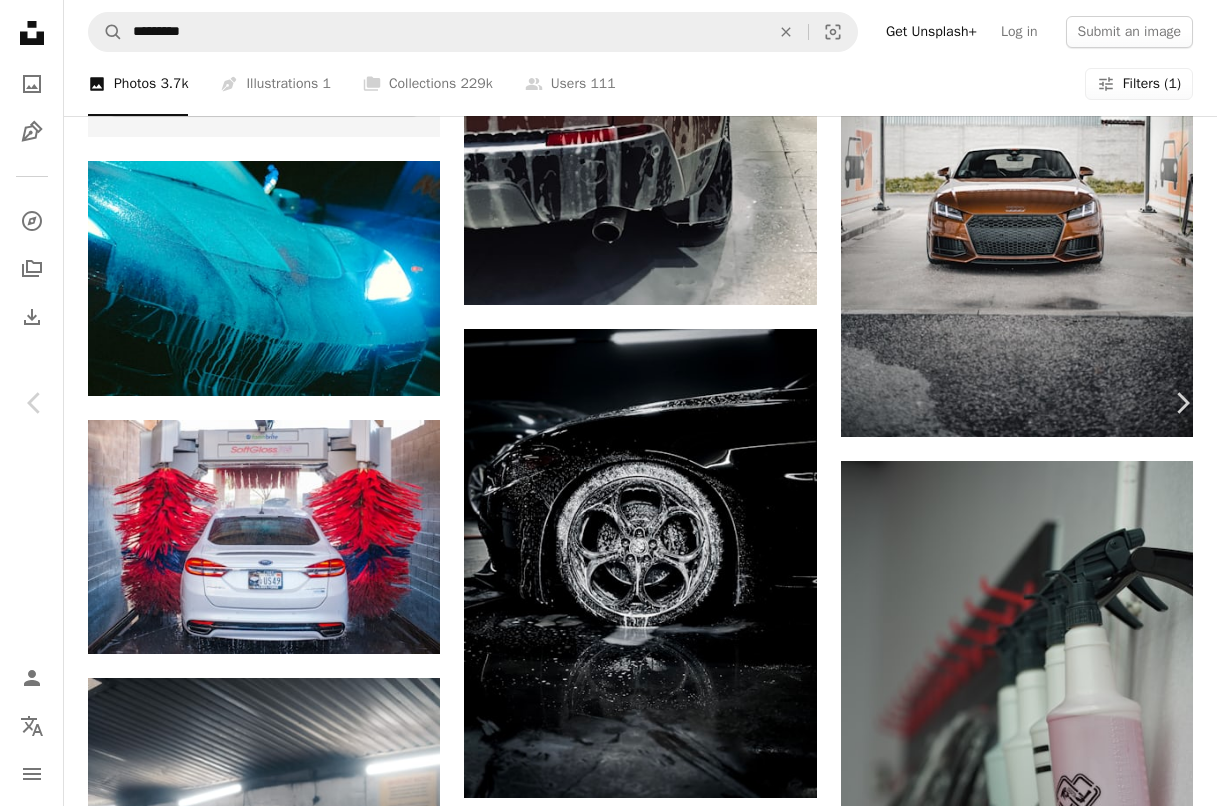 click on "Download free" at bounding box center [1018, 4979] 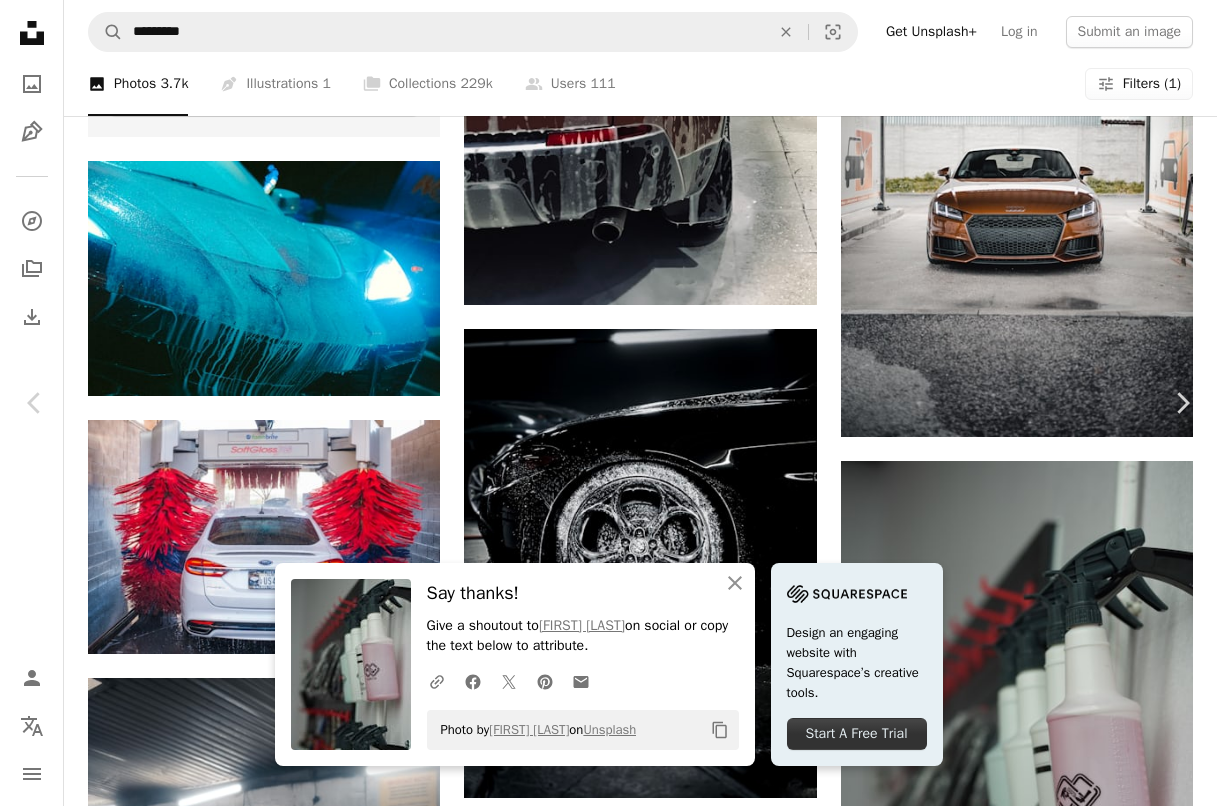 click on "An X shape" at bounding box center [20, 20] 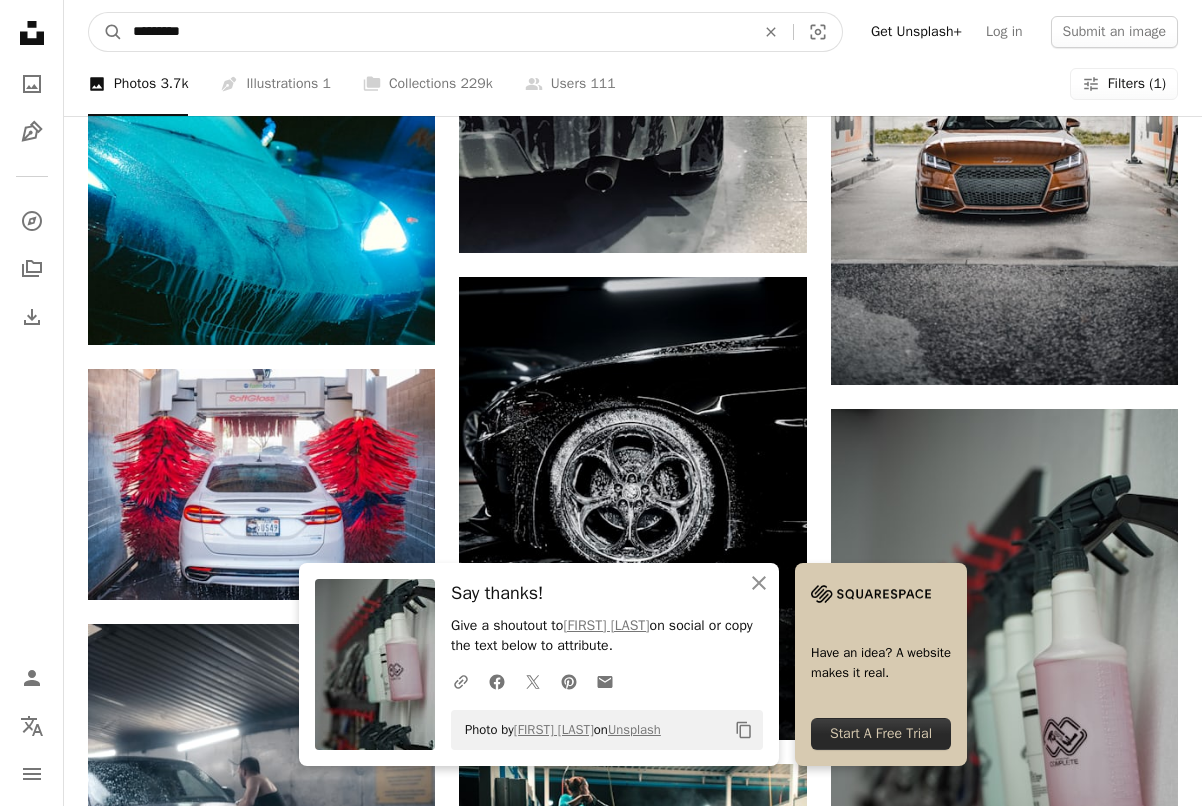 click on "*********" at bounding box center [436, 32] 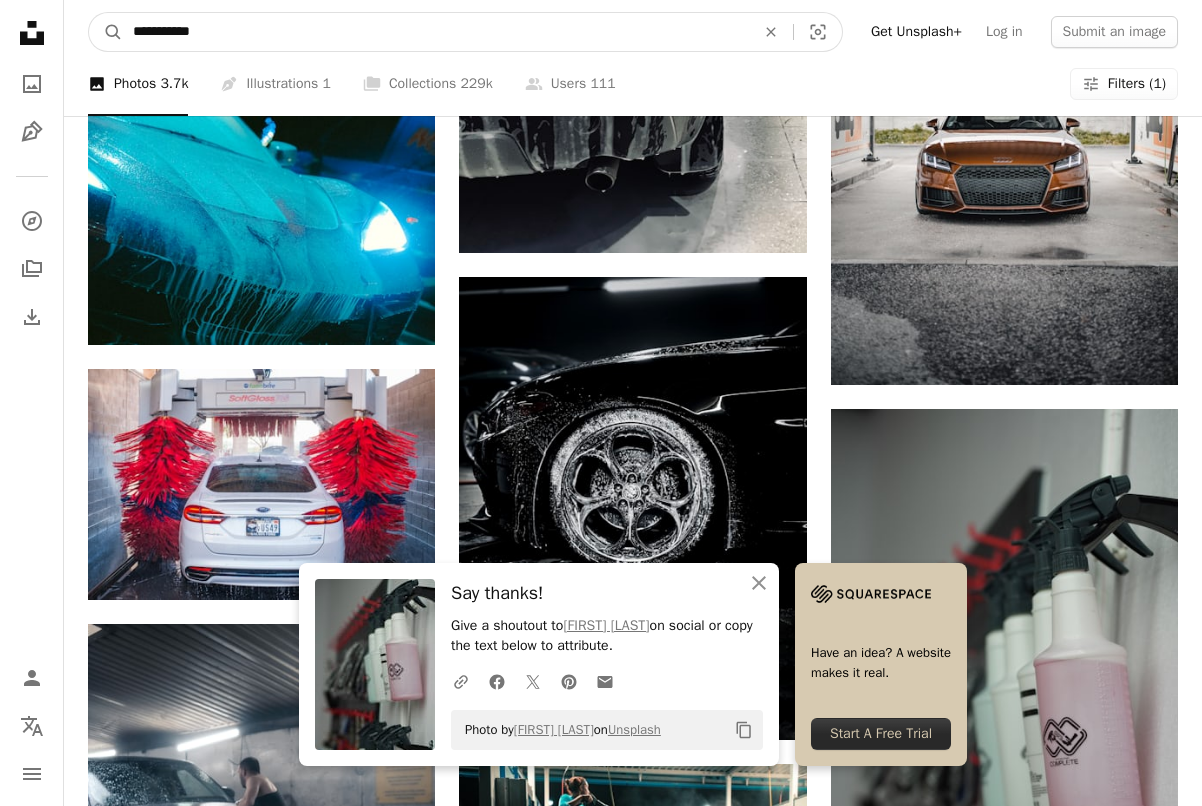 type on "**********" 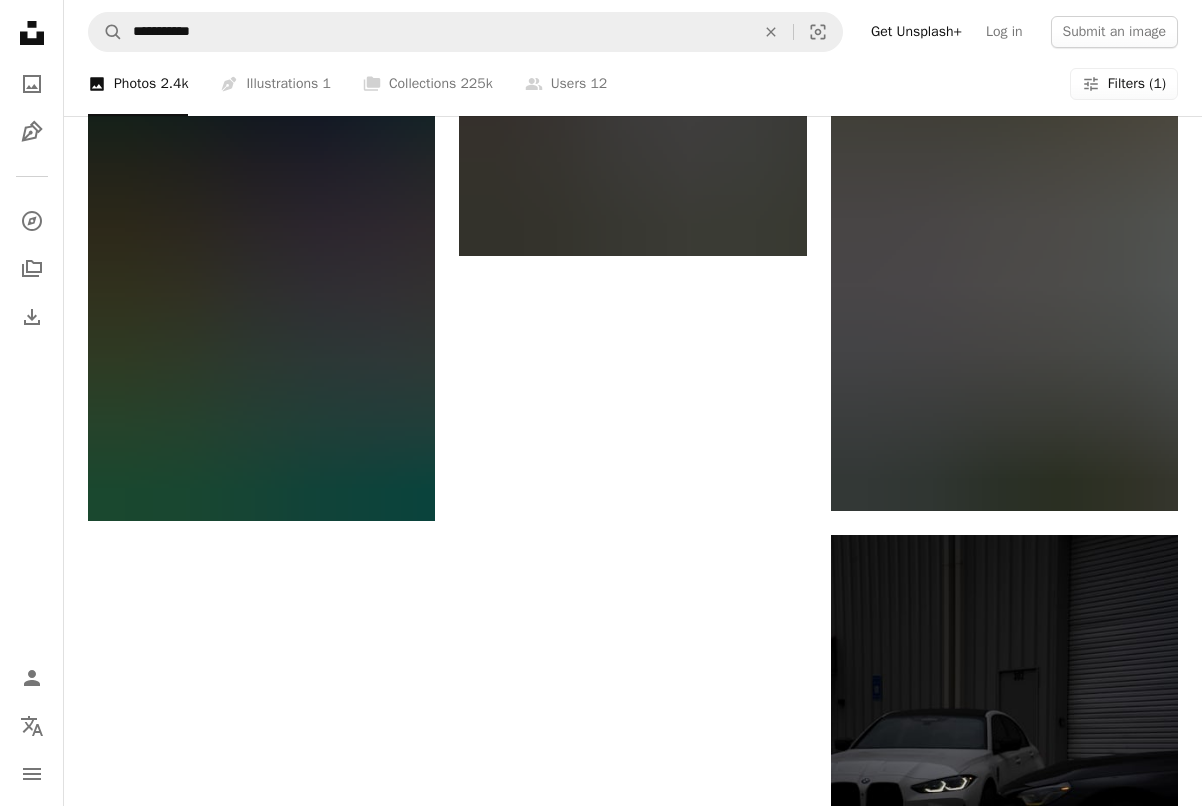 scroll, scrollTop: 2812, scrollLeft: 0, axis: vertical 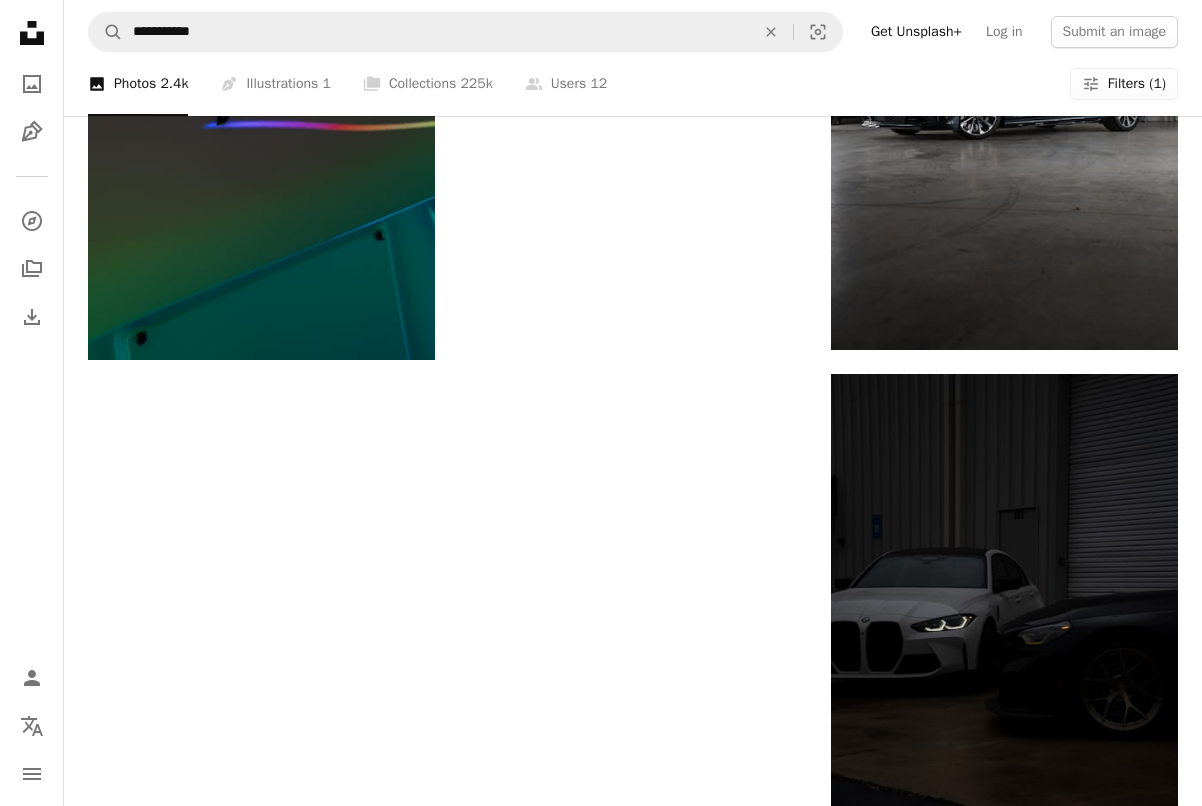 click on "Load more" at bounding box center [633, 1609] 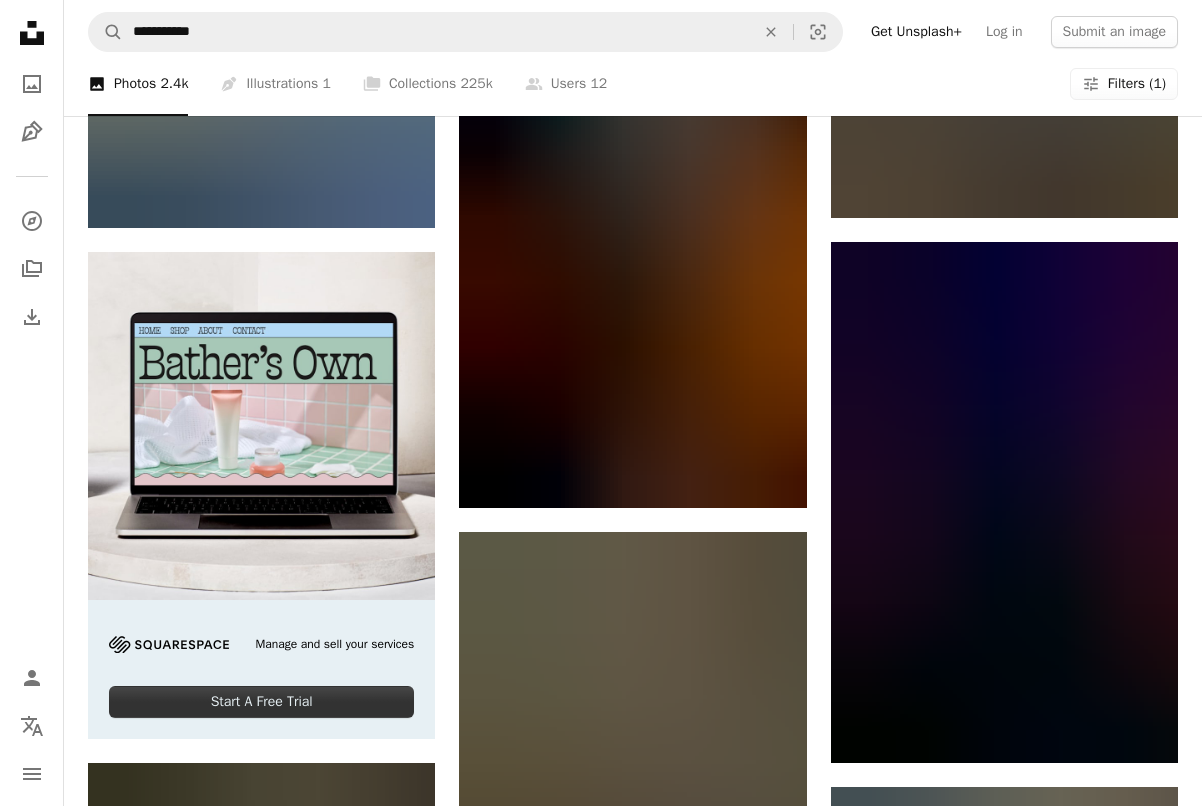 scroll, scrollTop: 5542, scrollLeft: 0, axis: vertical 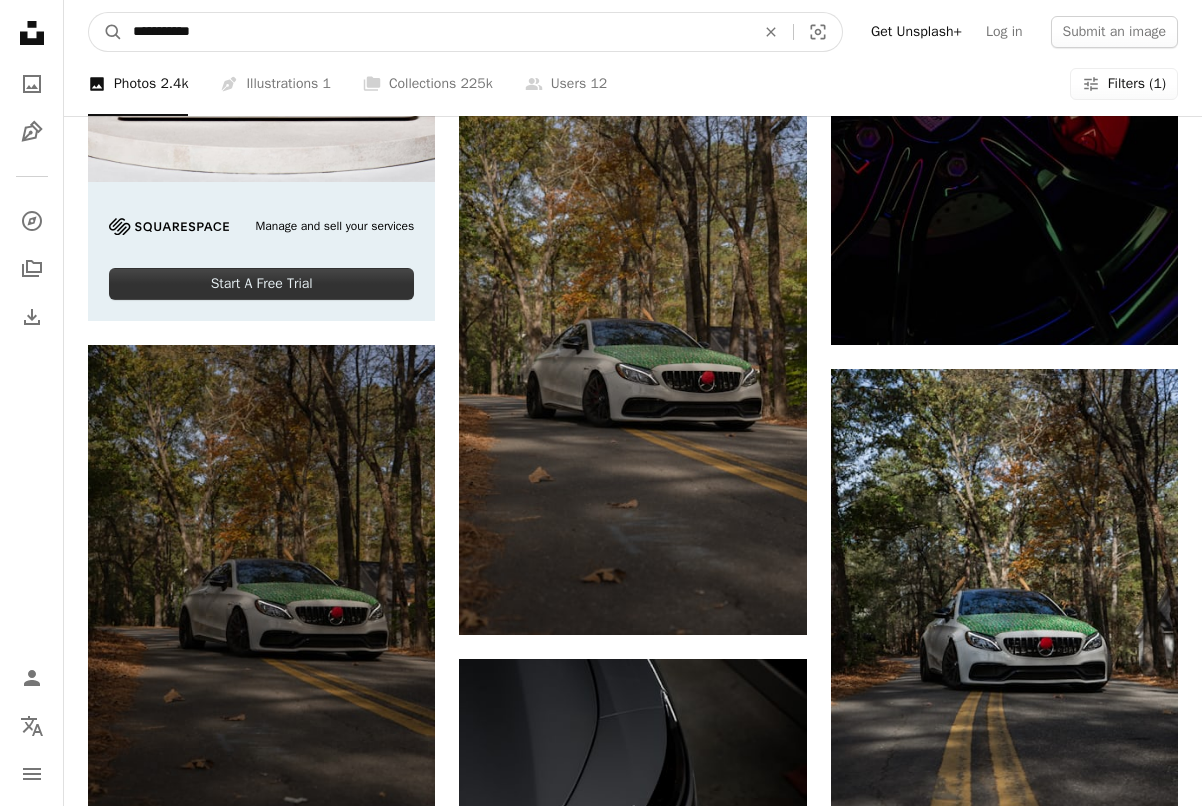 click on "**********" at bounding box center [436, 32] 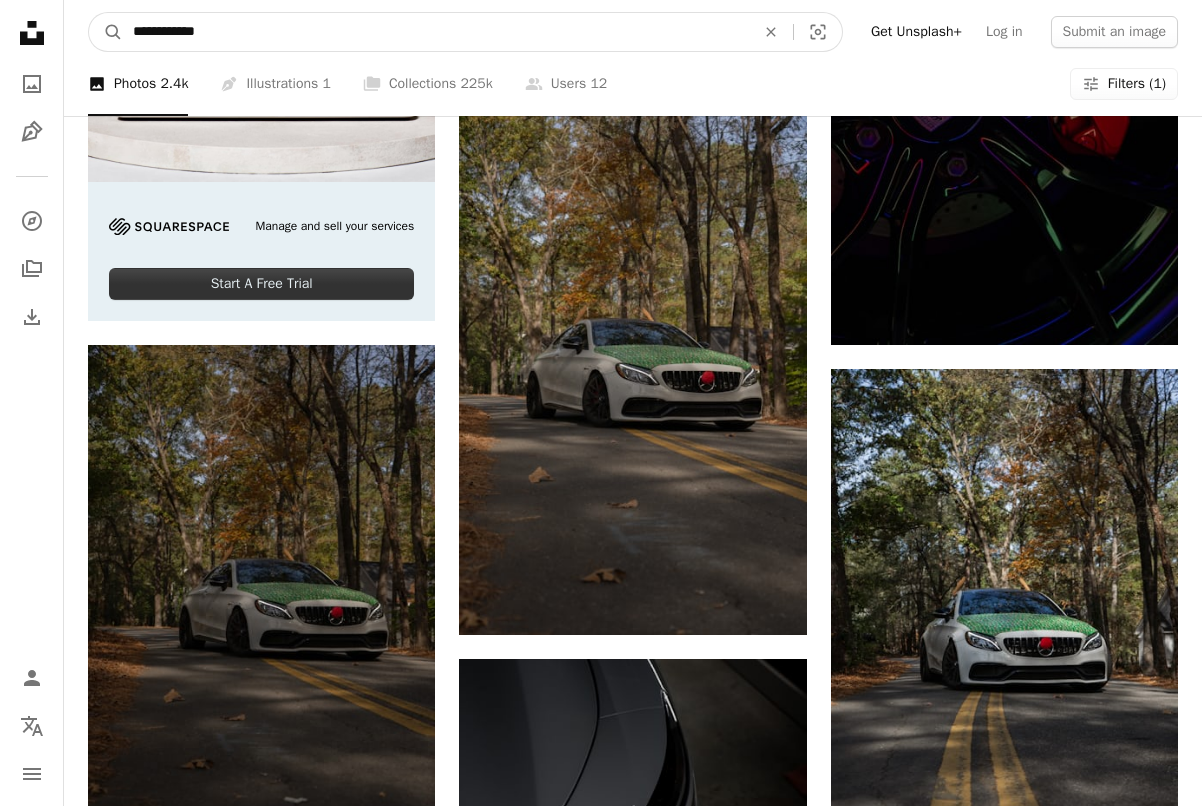 click on "A magnifying glass" at bounding box center (106, 32) 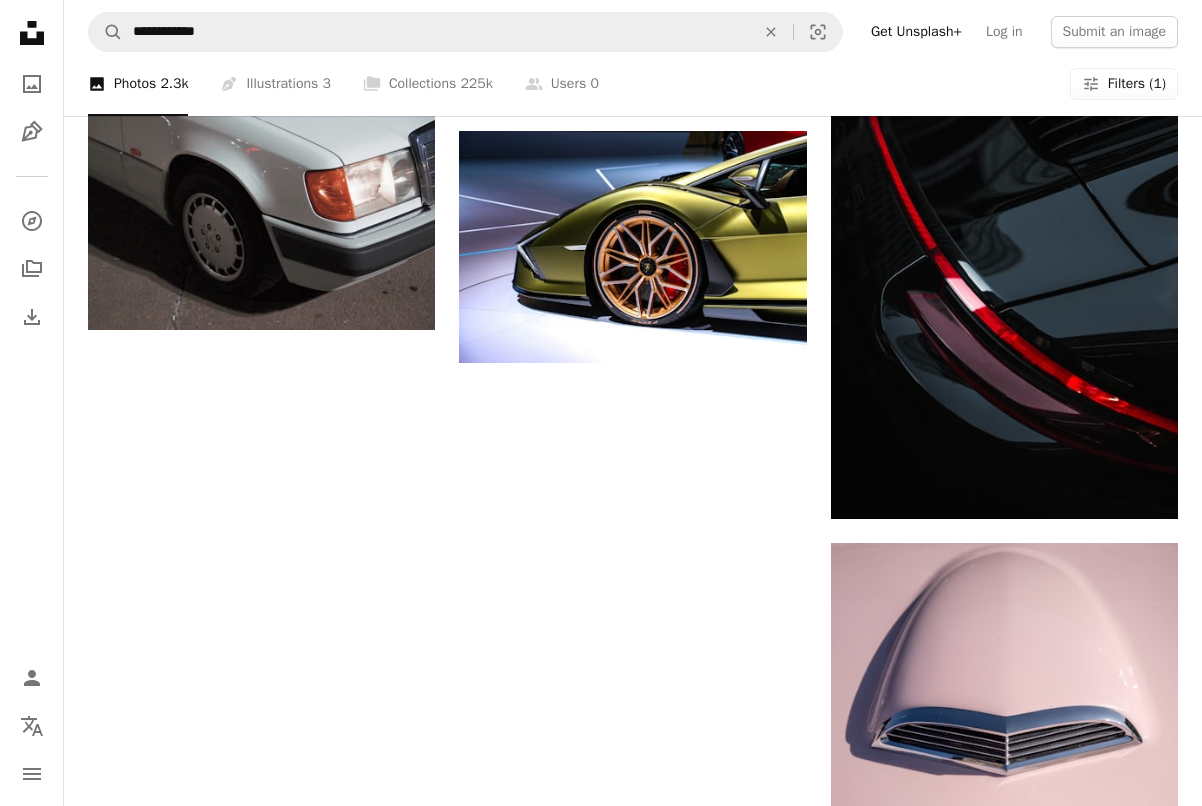 scroll, scrollTop: 2722, scrollLeft: 0, axis: vertical 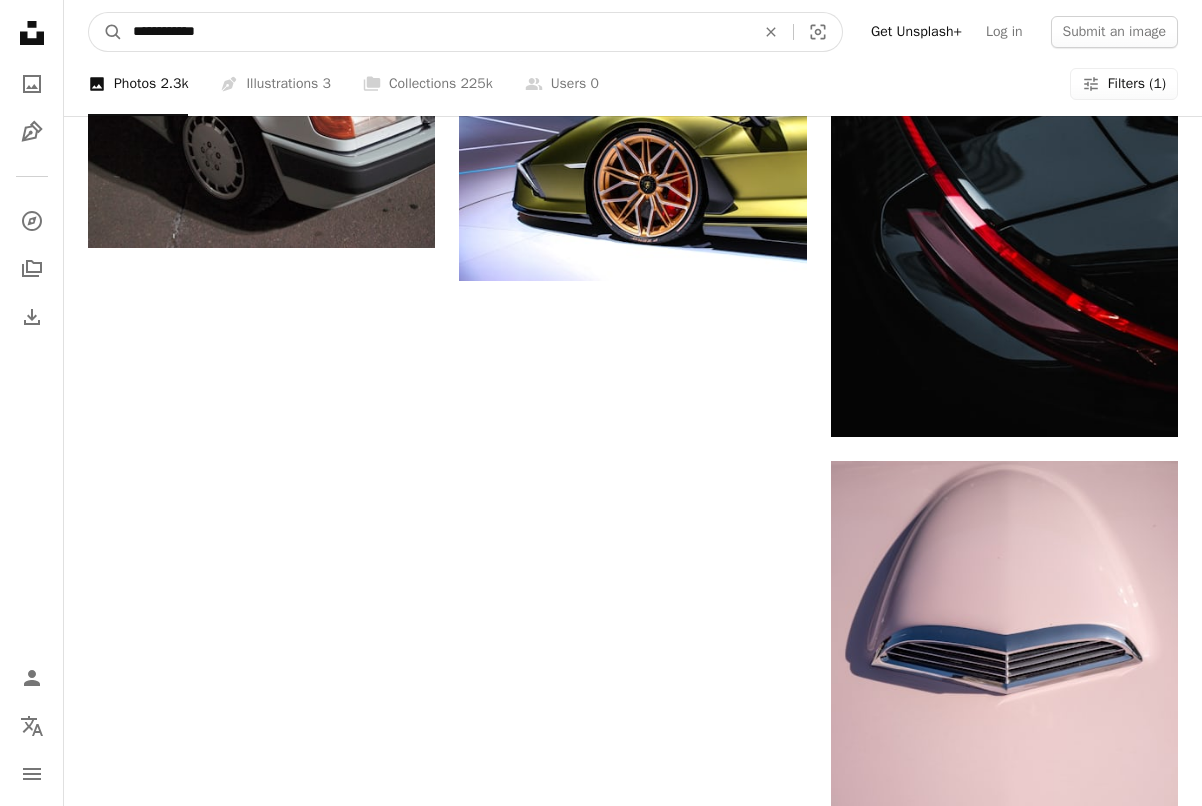 click on "**********" at bounding box center [436, 32] 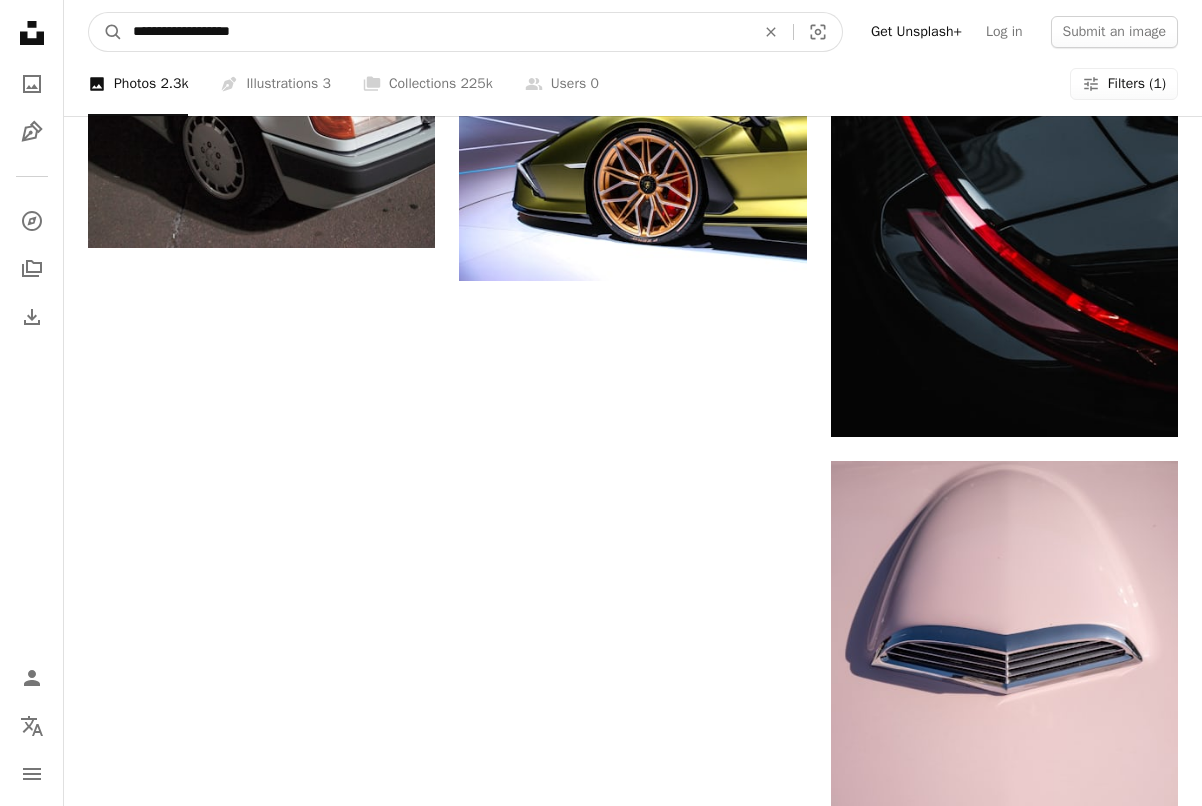 type on "**********" 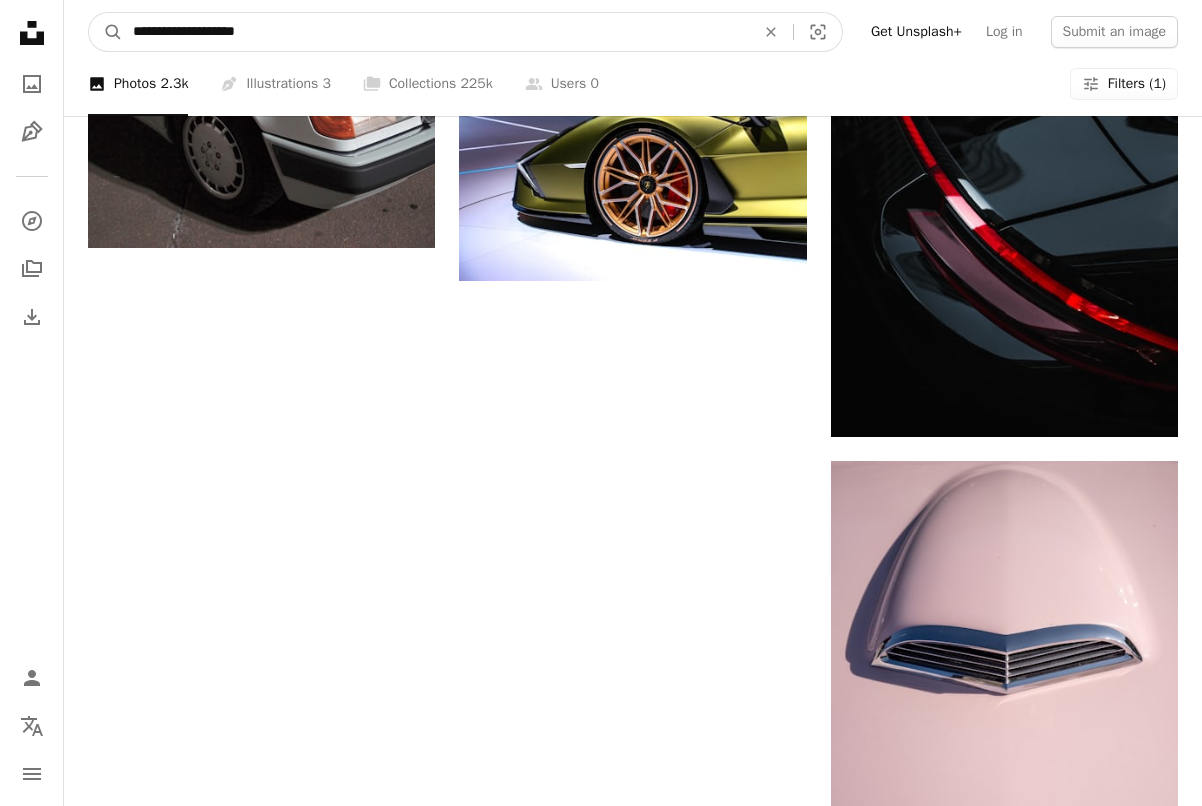 click on "A magnifying glass" at bounding box center (106, 32) 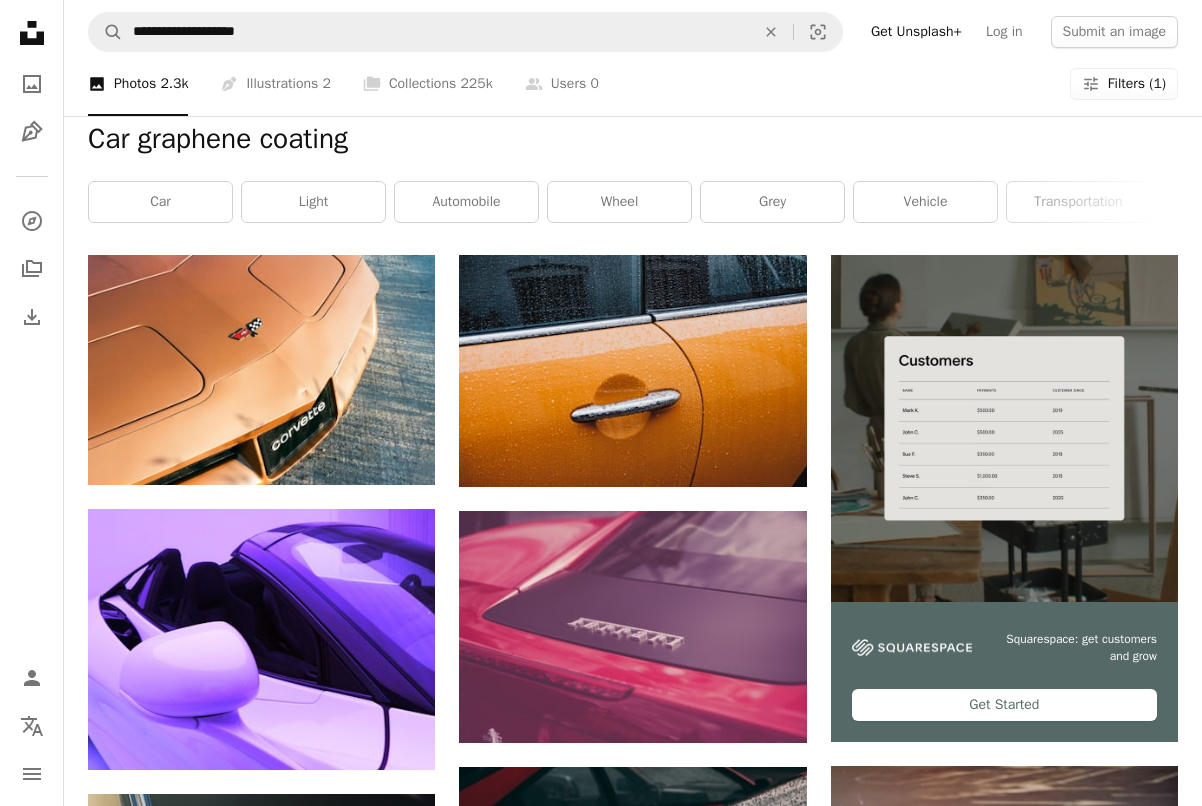 scroll, scrollTop: 0, scrollLeft: 0, axis: both 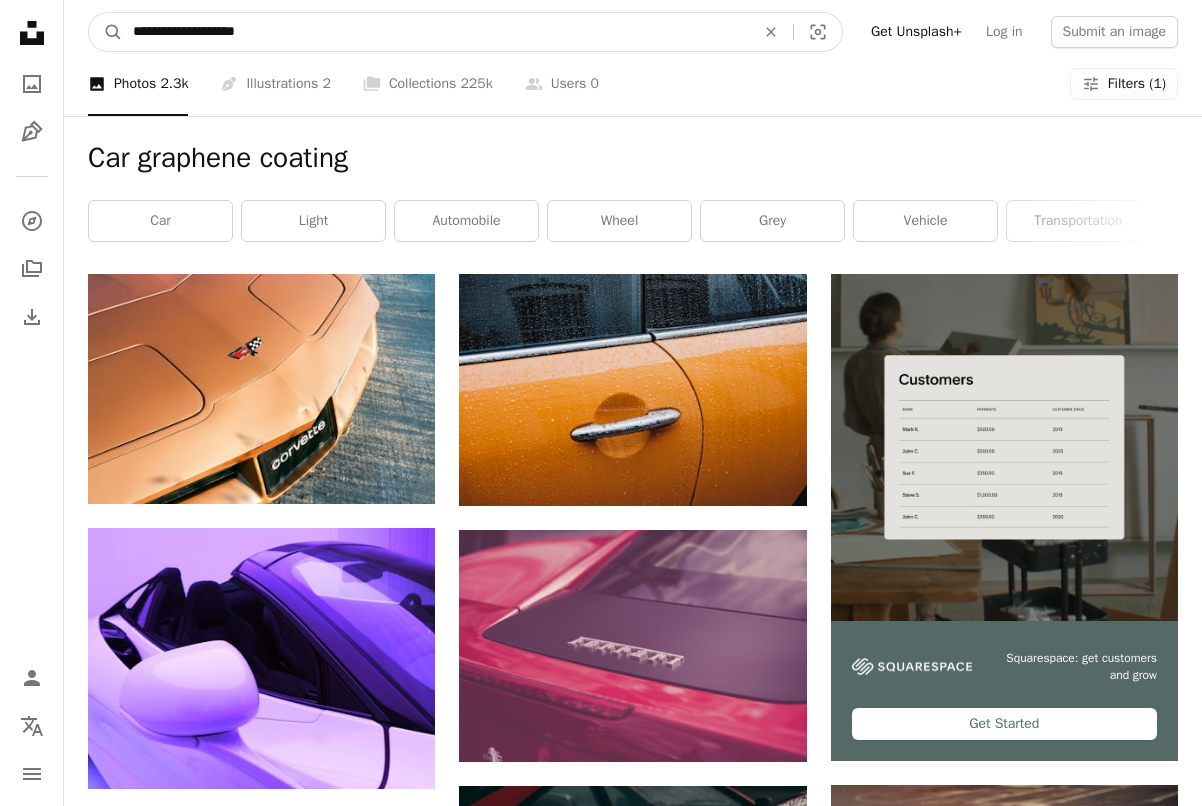 drag, startPoint x: 275, startPoint y: 26, endPoint x: 153, endPoint y: 25, distance: 122.0041 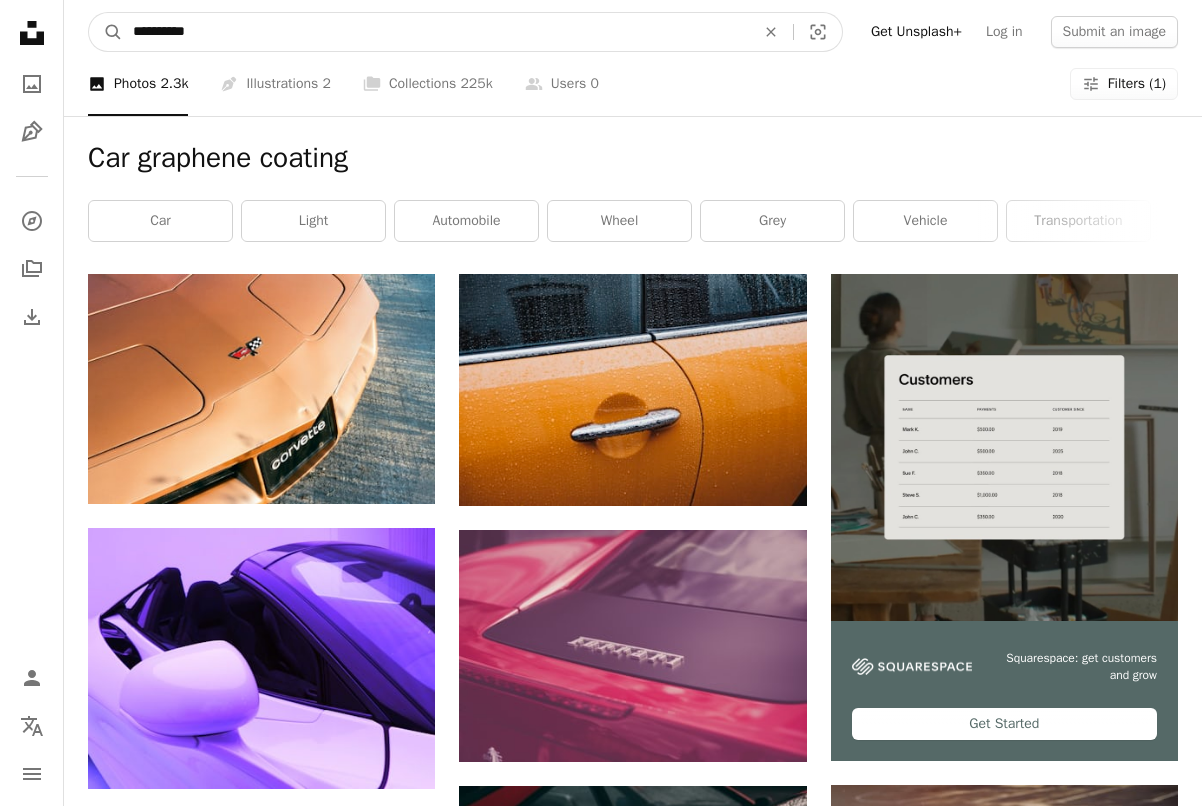 type on "**********" 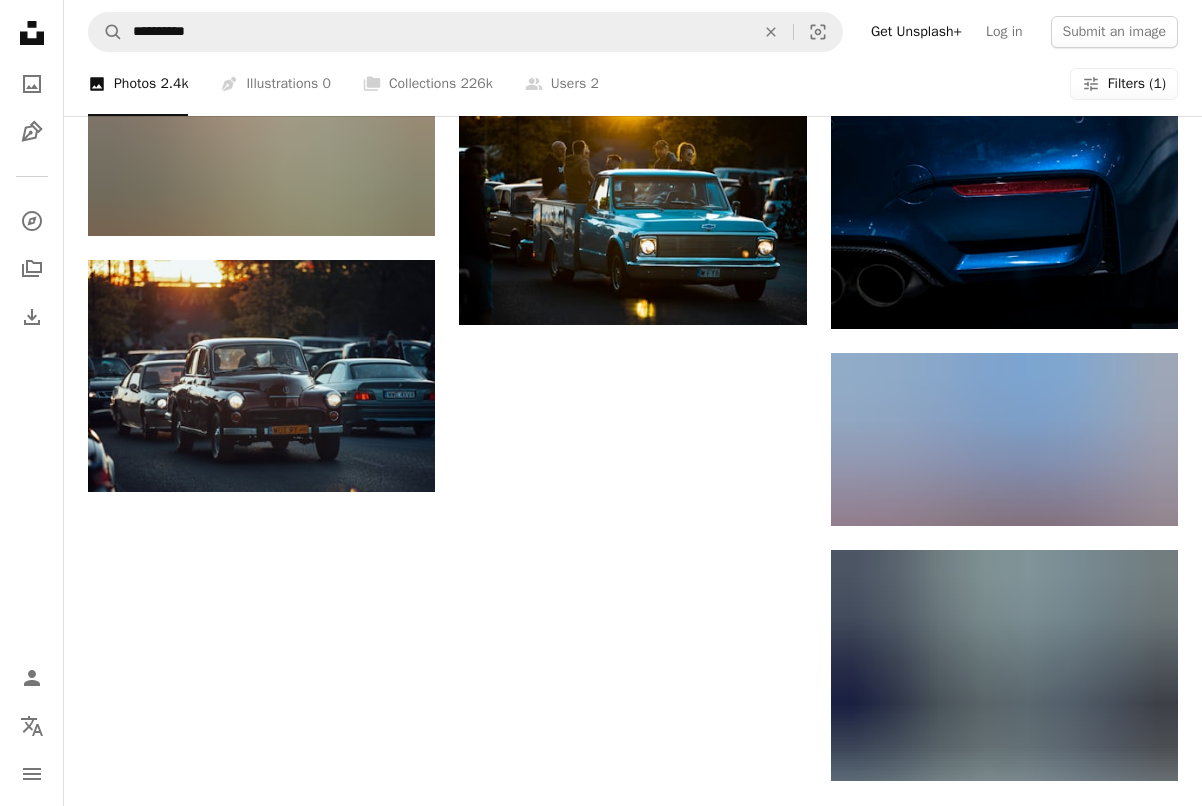 scroll, scrollTop: 2372, scrollLeft: 0, axis: vertical 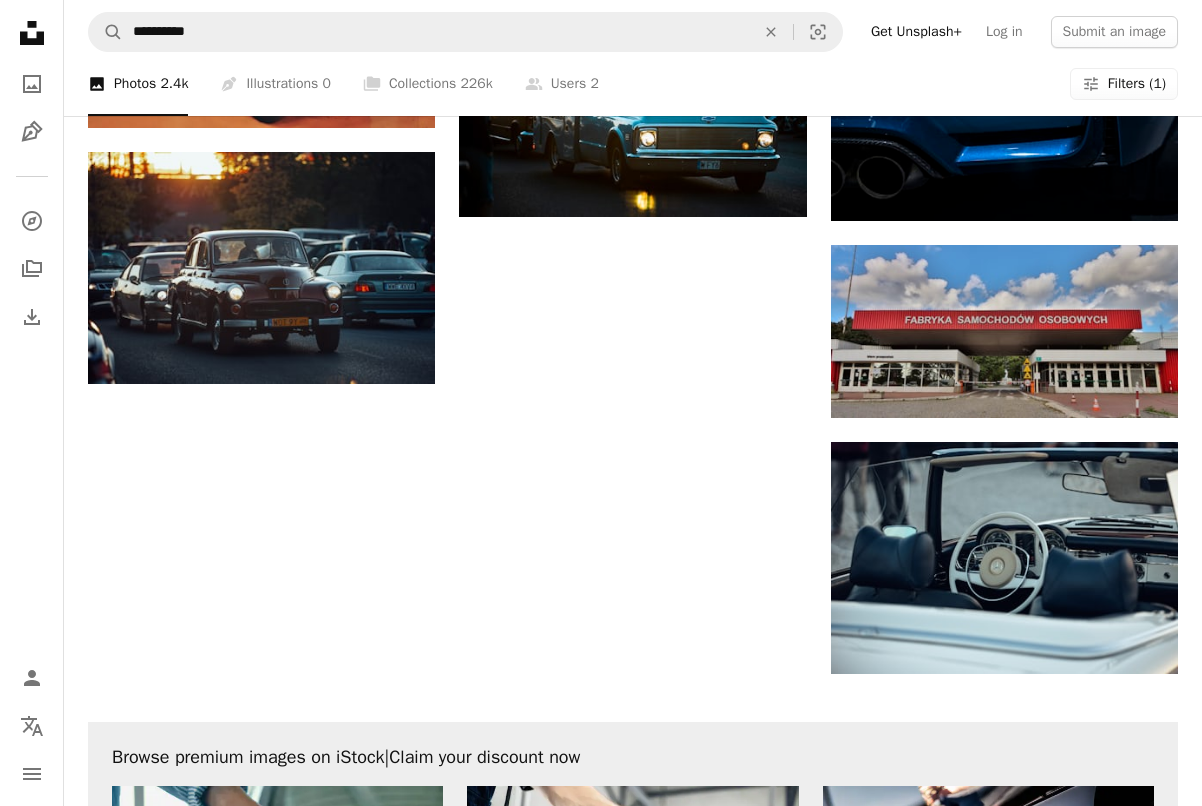 click on "Load more" at bounding box center (633, 1387) 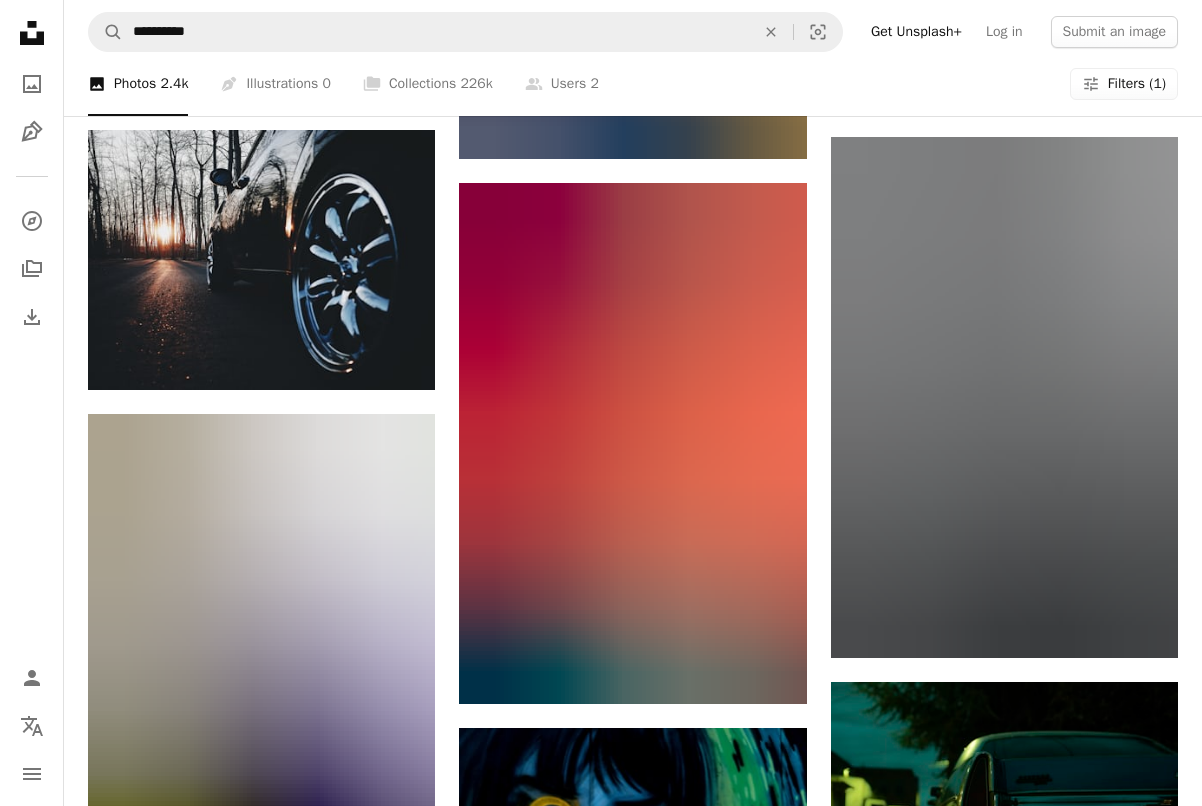 scroll, scrollTop: 15096, scrollLeft: 0, axis: vertical 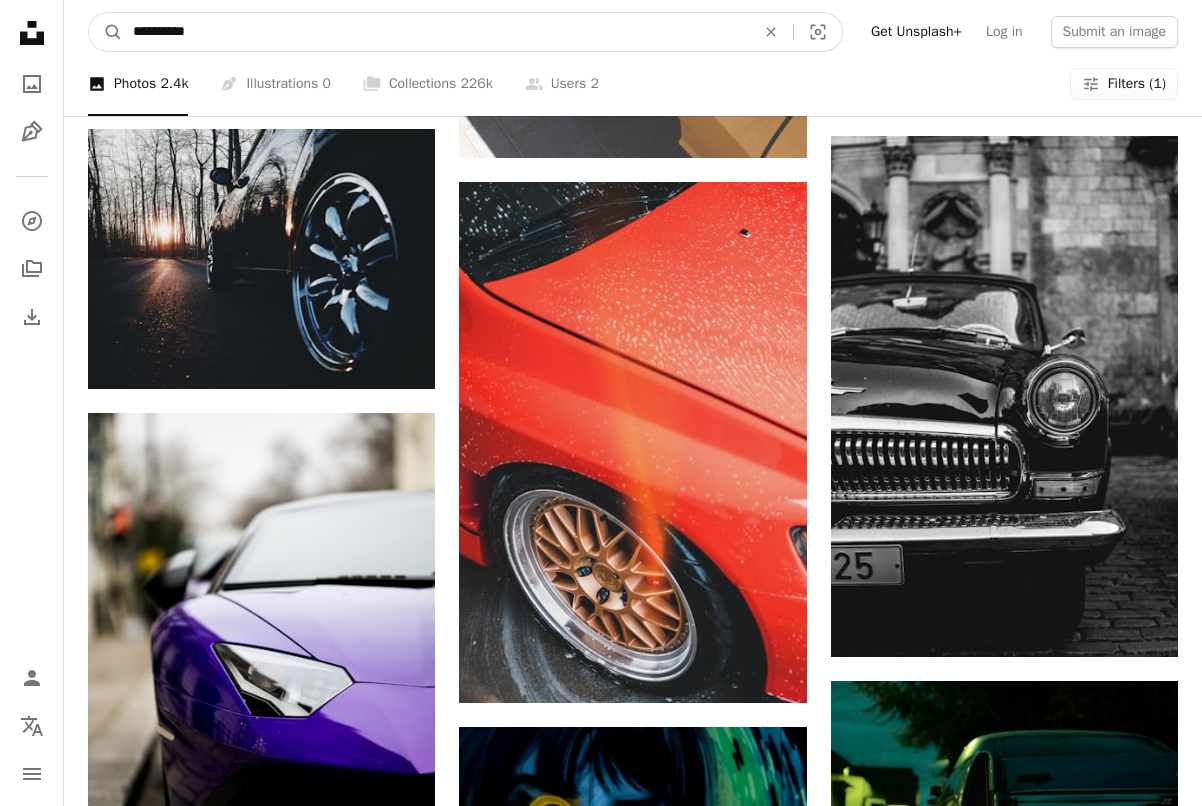 drag, startPoint x: 211, startPoint y: 38, endPoint x: 60, endPoint y: 1, distance: 155.46704 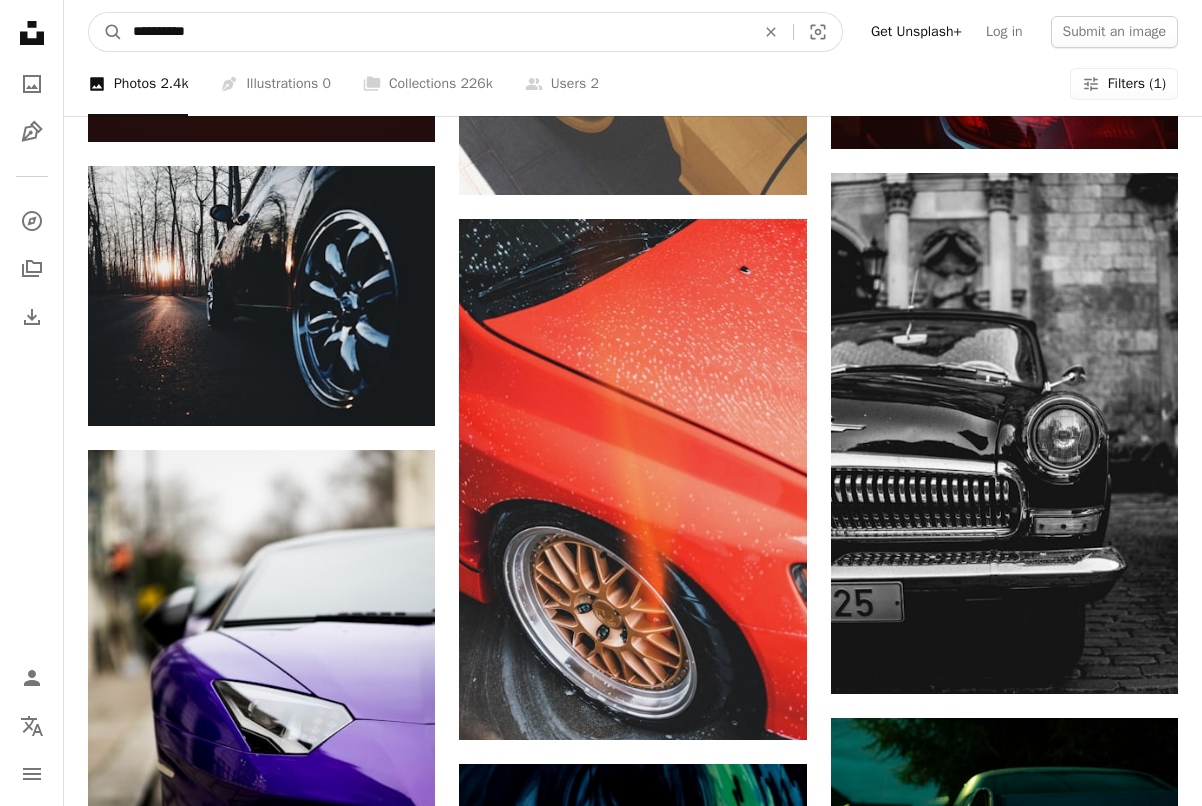 type on "*" 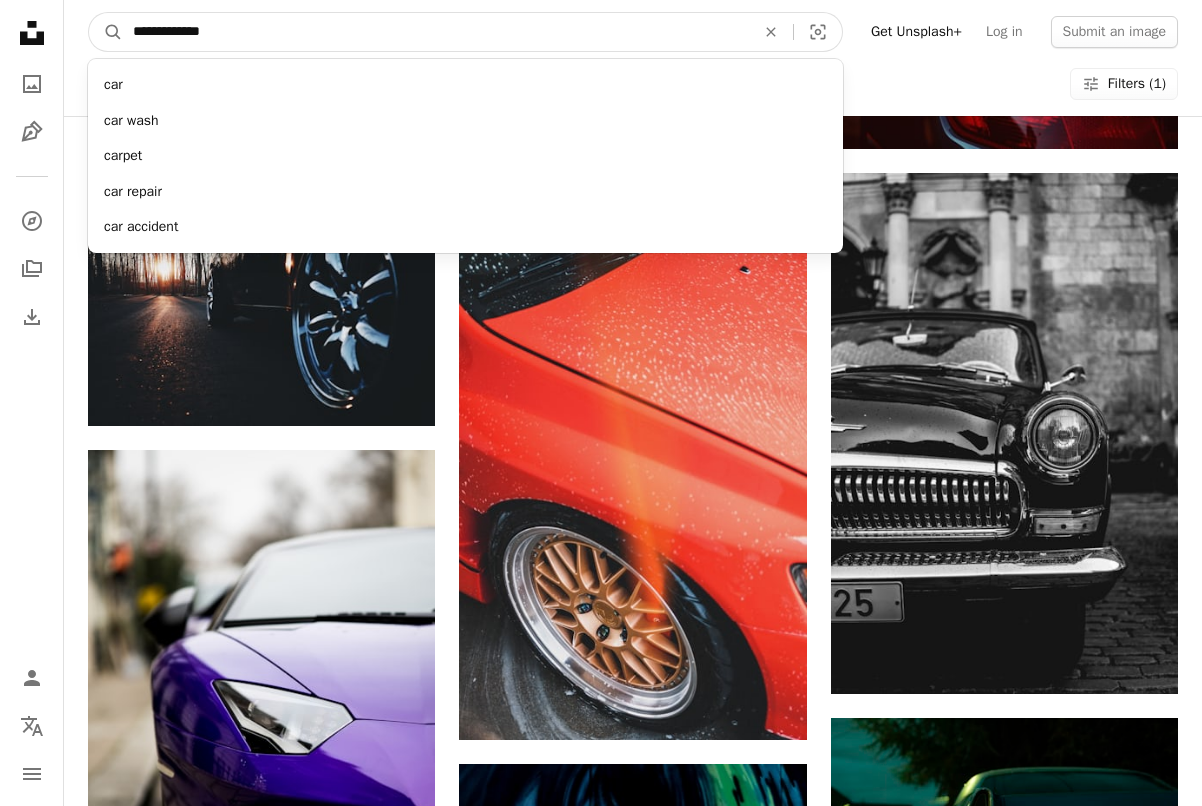 type on "**********" 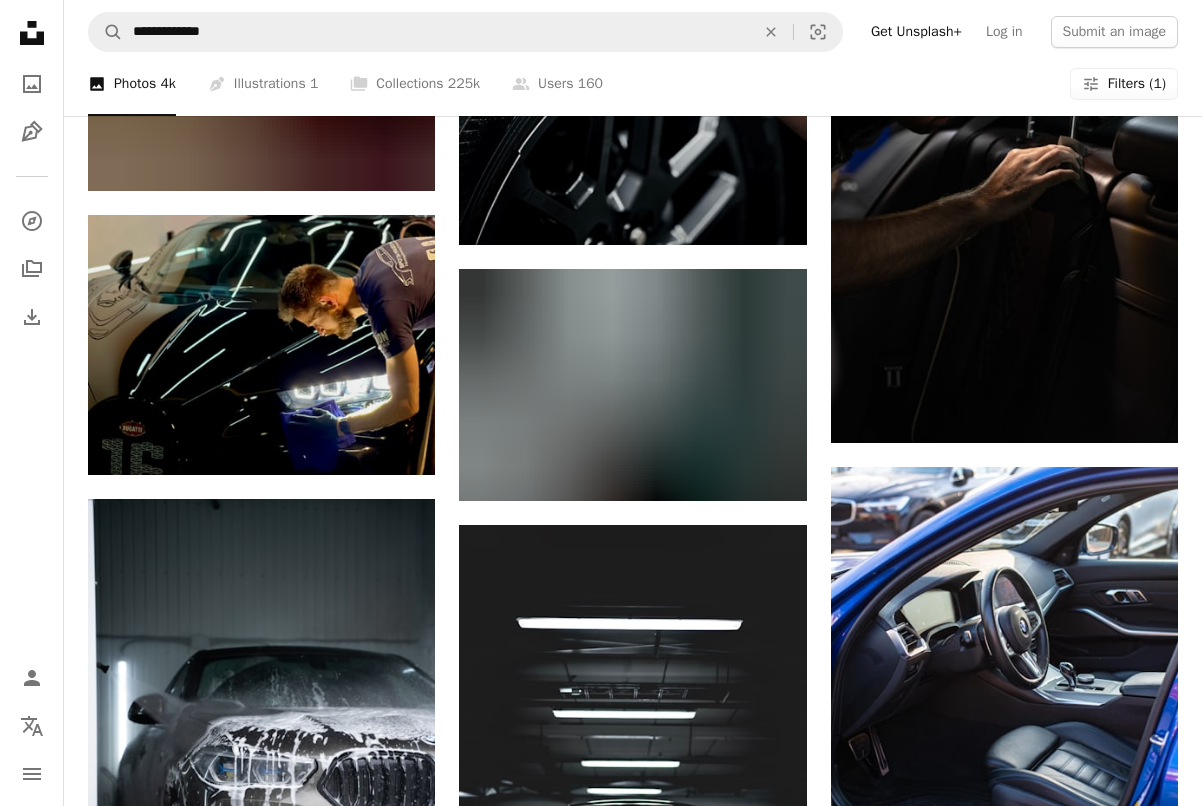 scroll, scrollTop: 1436, scrollLeft: 0, axis: vertical 